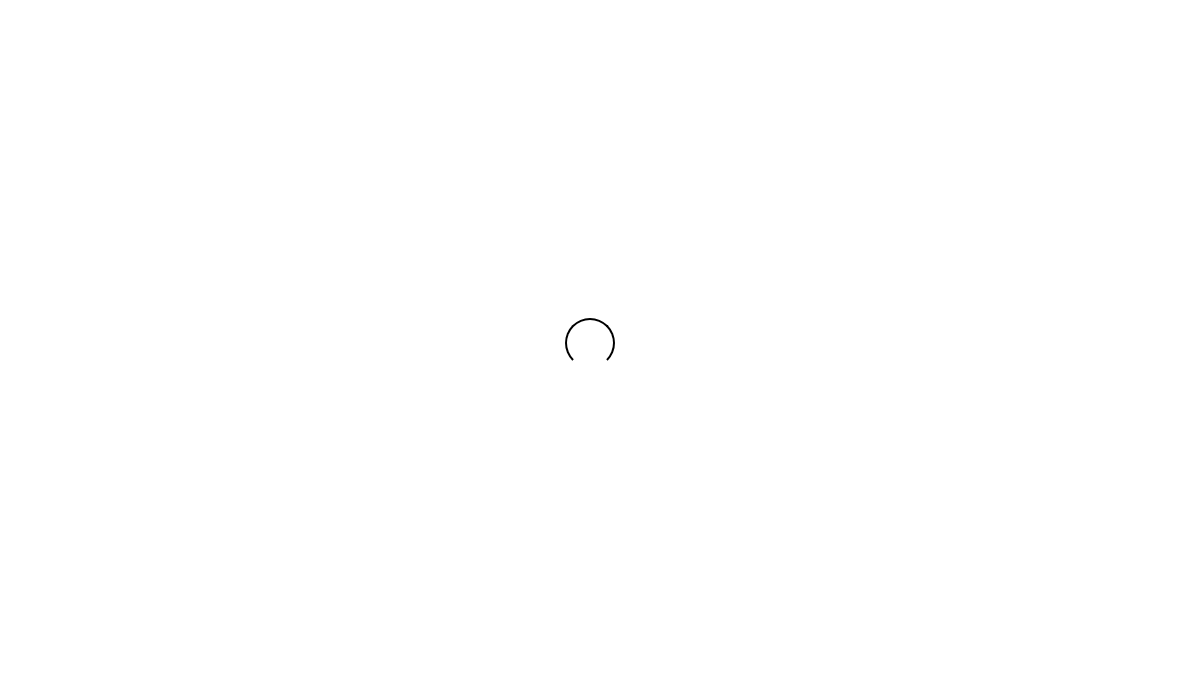 scroll, scrollTop: 0, scrollLeft: 0, axis: both 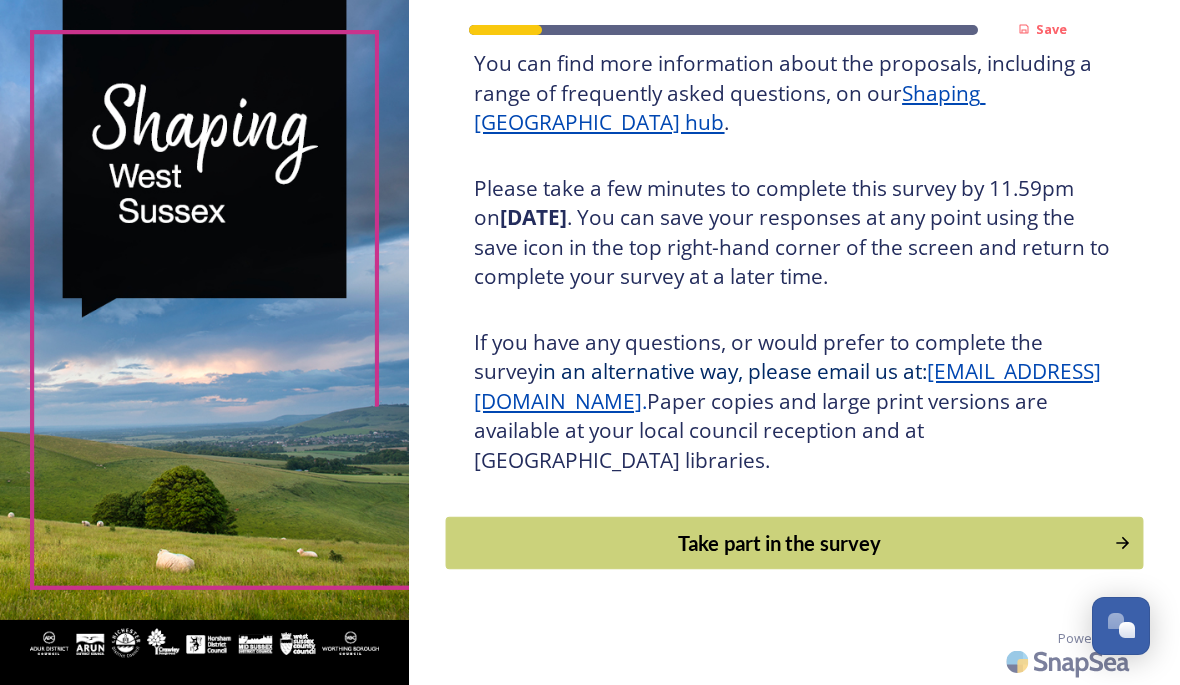 click on "Take part in the survey" at bounding box center (780, 543) 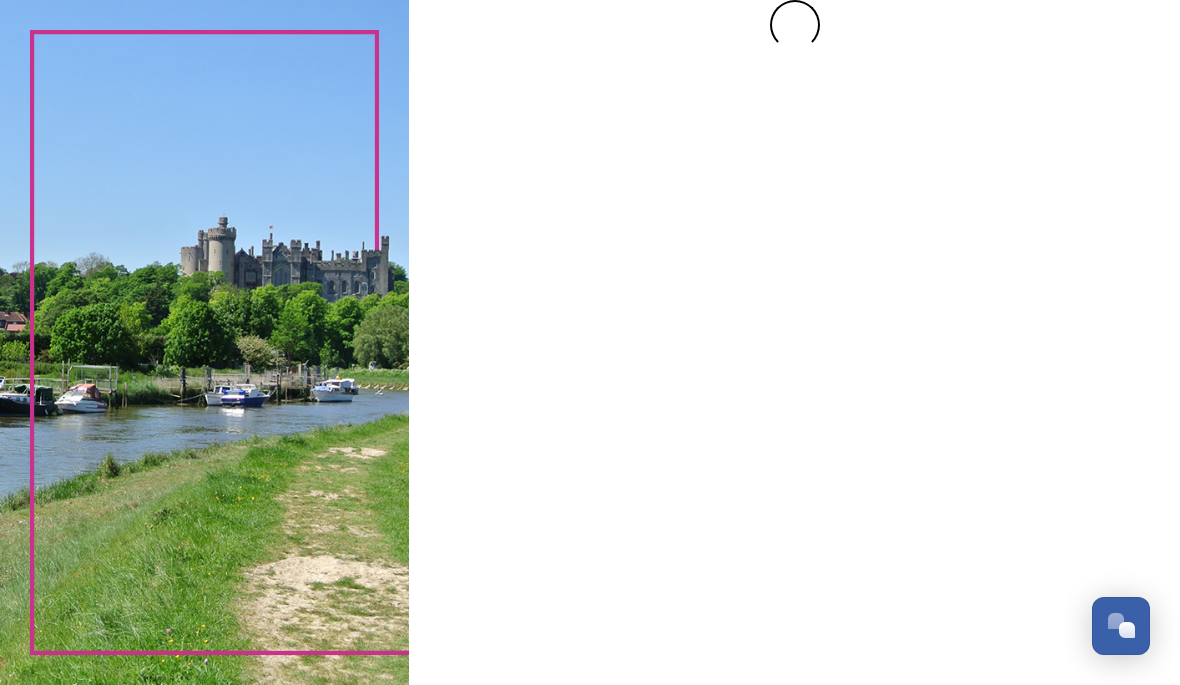 scroll, scrollTop: 0, scrollLeft: 0, axis: both 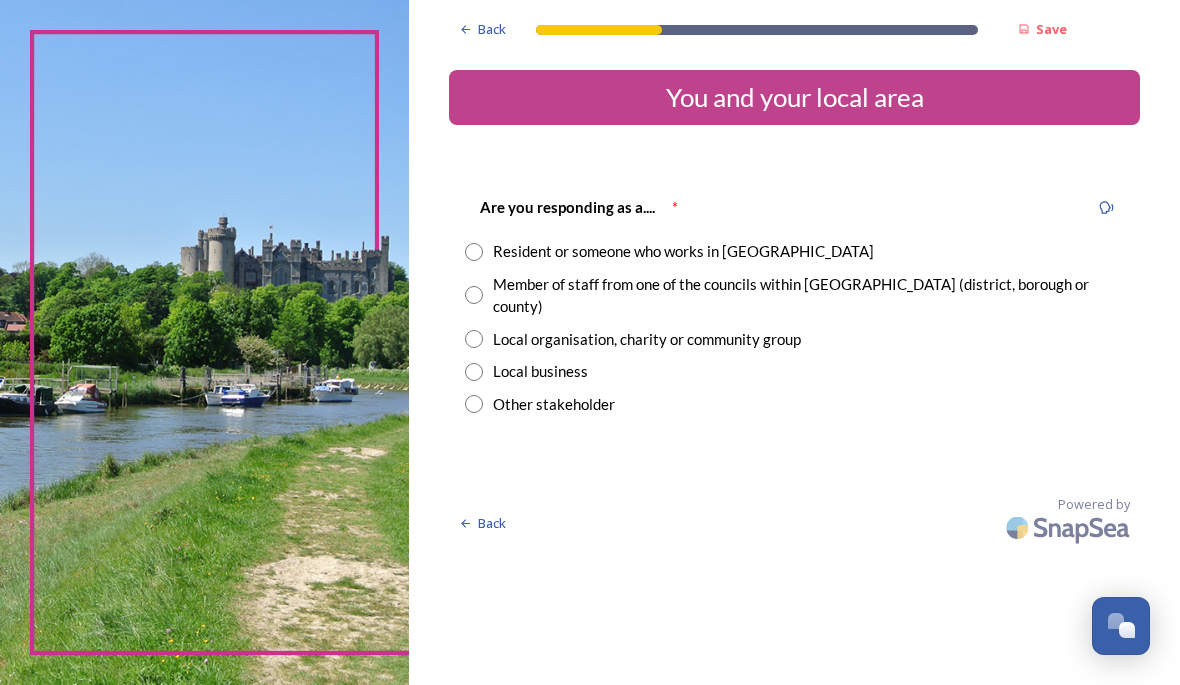 click at bounding box center [474, 252] 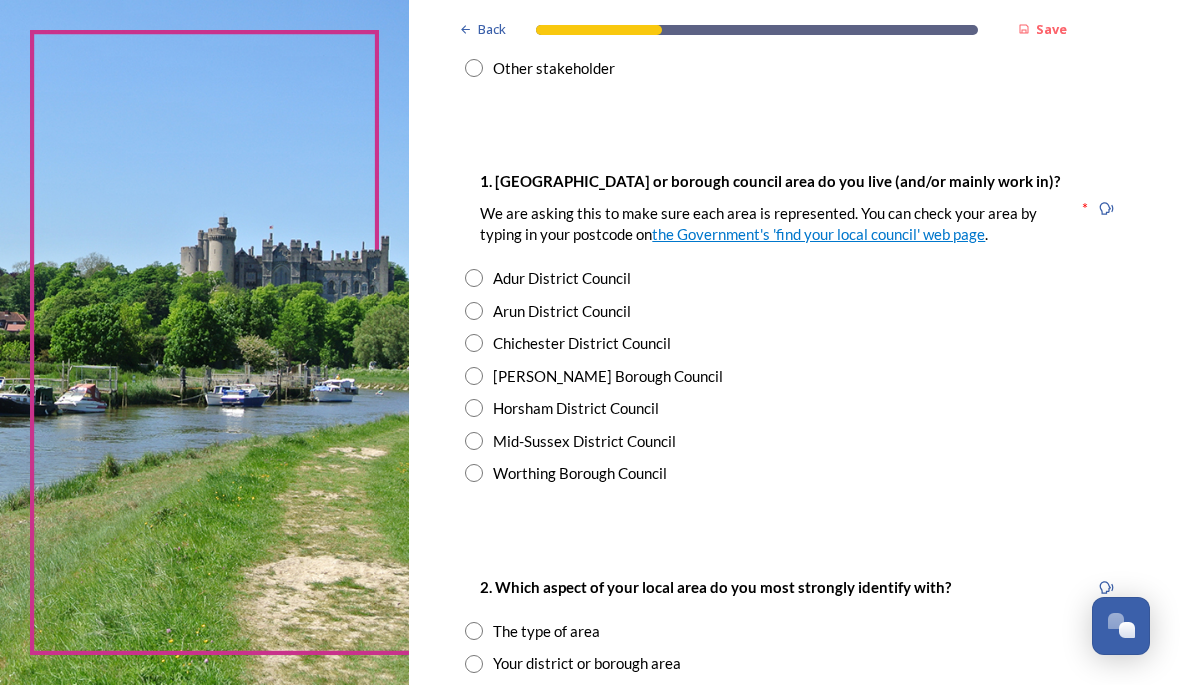 scroll, scrollTop: 336, scrollLeft: 0, axis: vertical 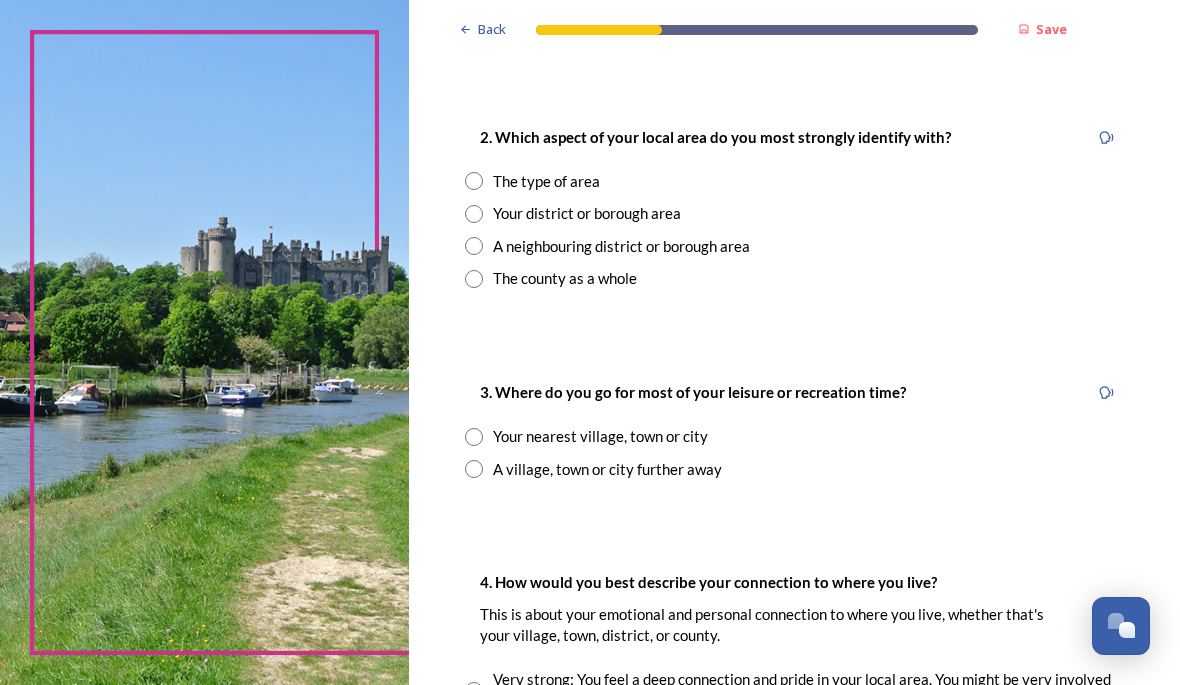 click at bounding box center (474, 279) 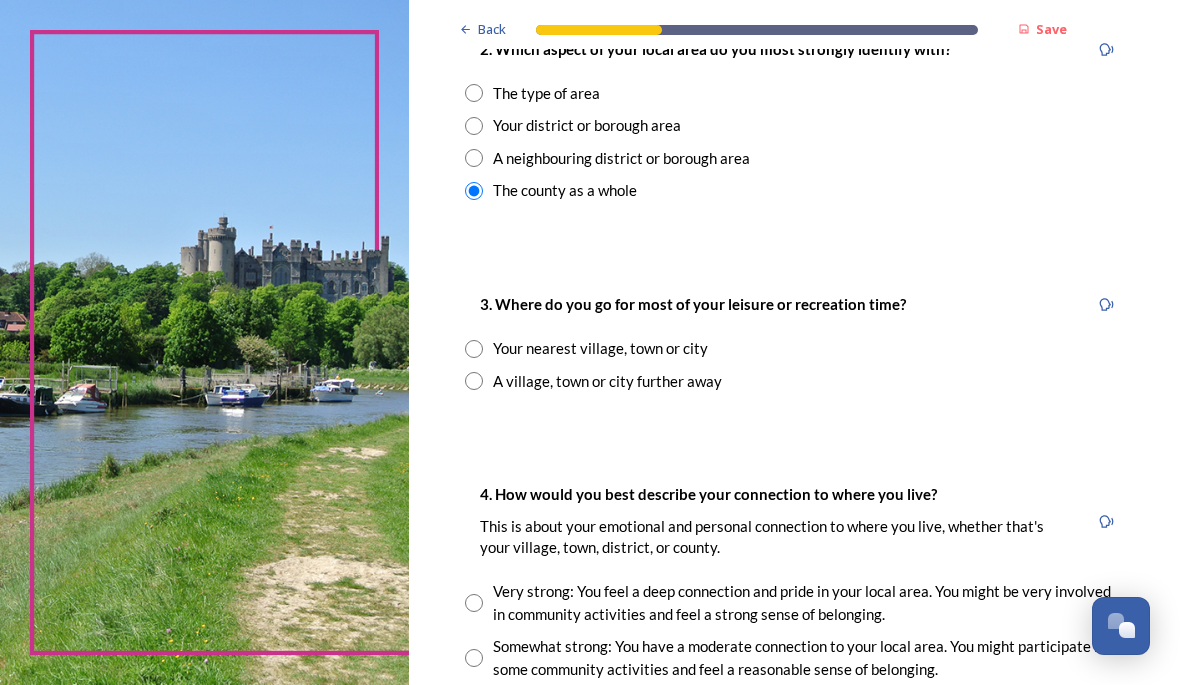 scroll, scrollTop: 875, scrollLeft: 0, axis: vertical 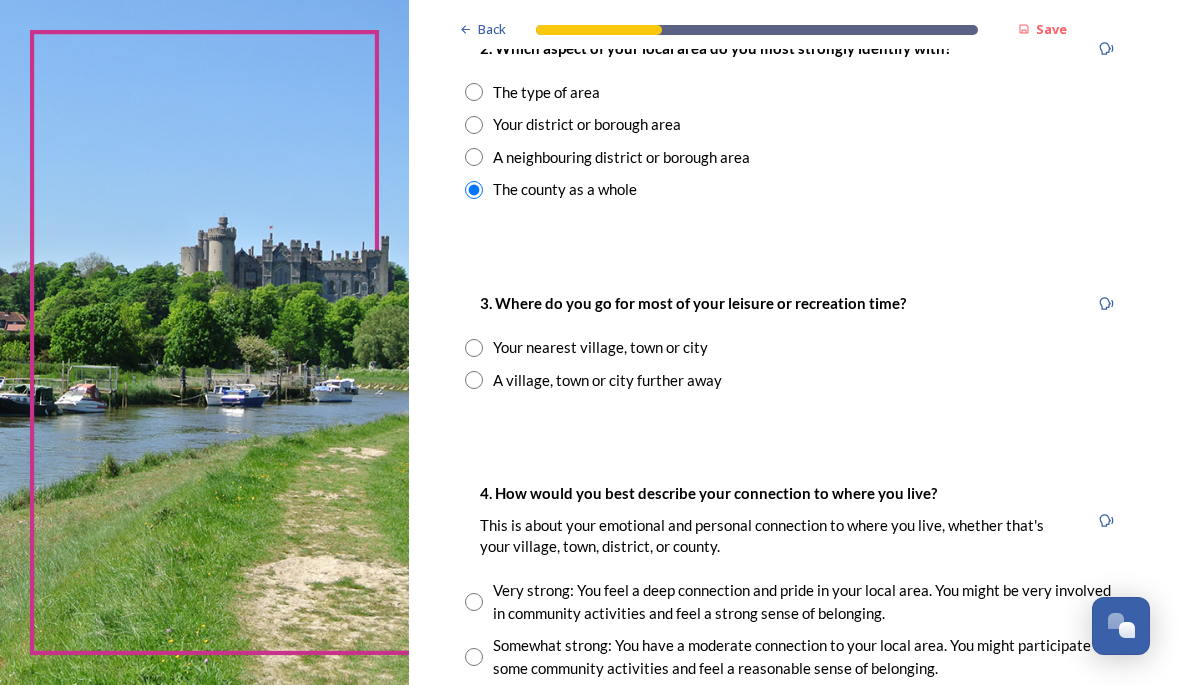click on "Your nearest village, town or city" at bounding box center (794, 347) 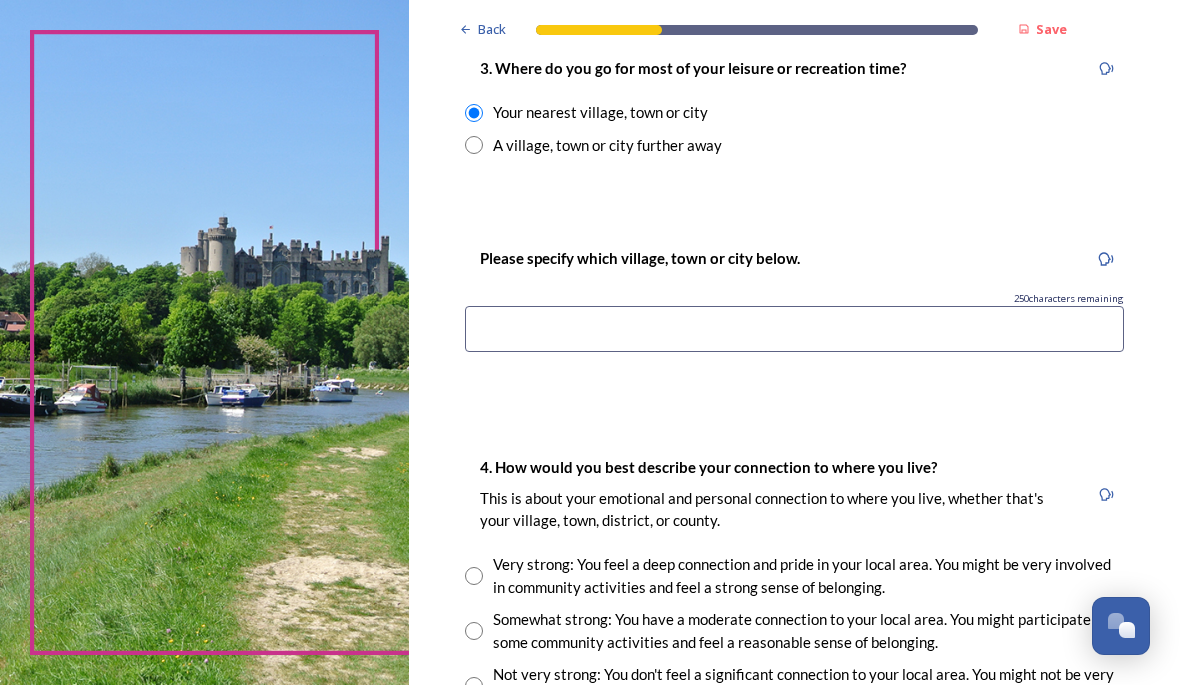scroll, scrollTop: 1110, scrollLeft: 0, axis: vertical 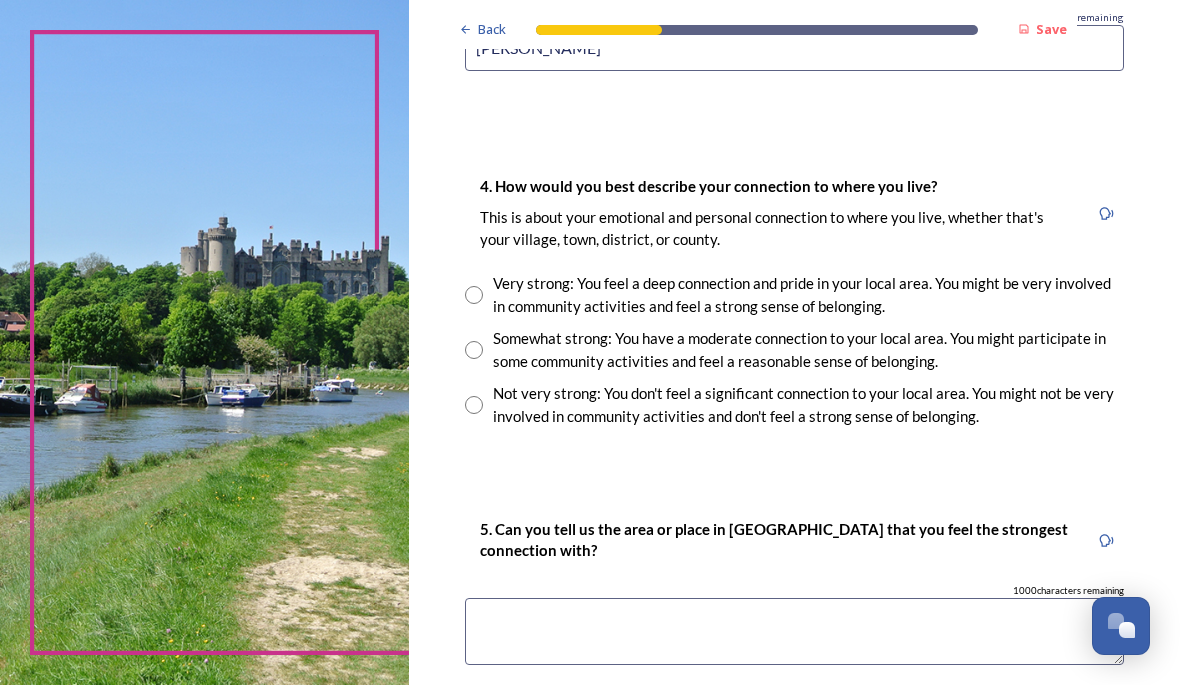 type on "[PERSON_NAME]" 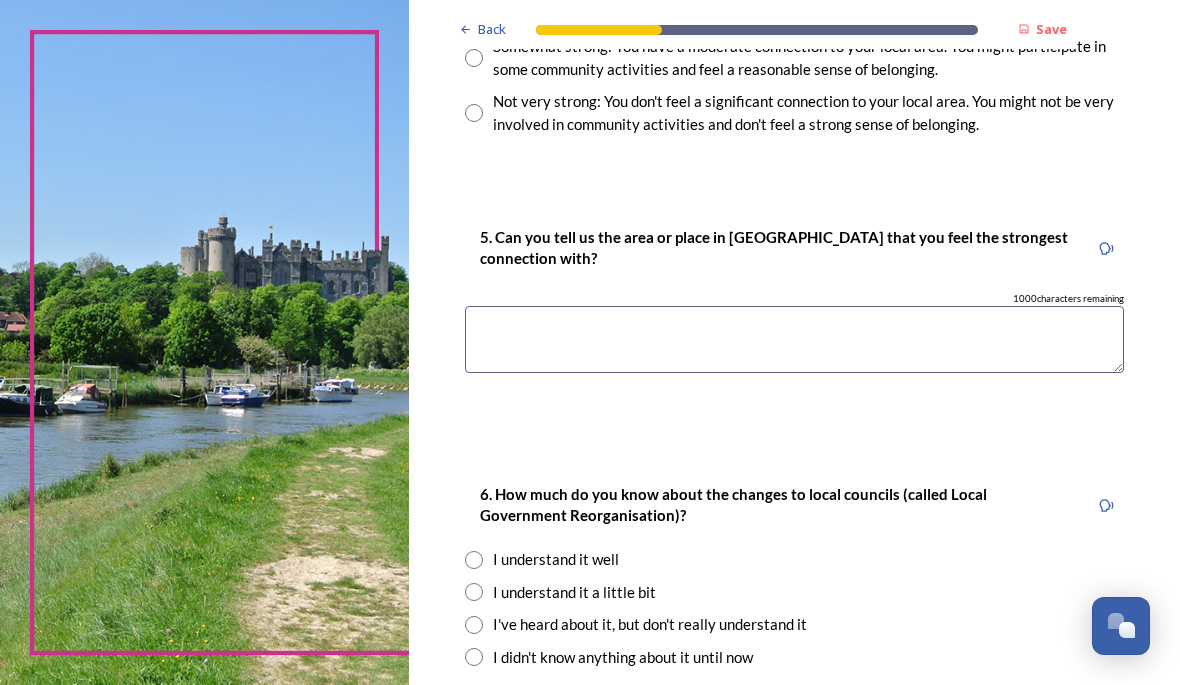 scroll, scrollTop: 1684, scrollLeft: 0, axis: vertical 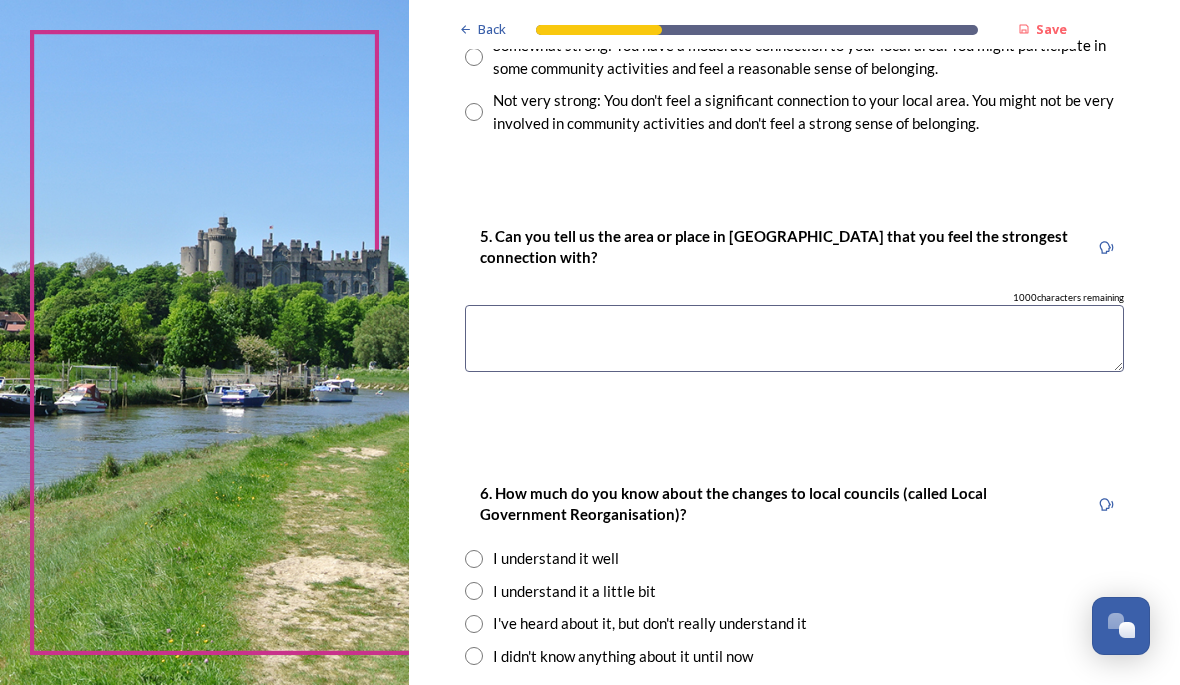 click at bounding box center [794, 338] 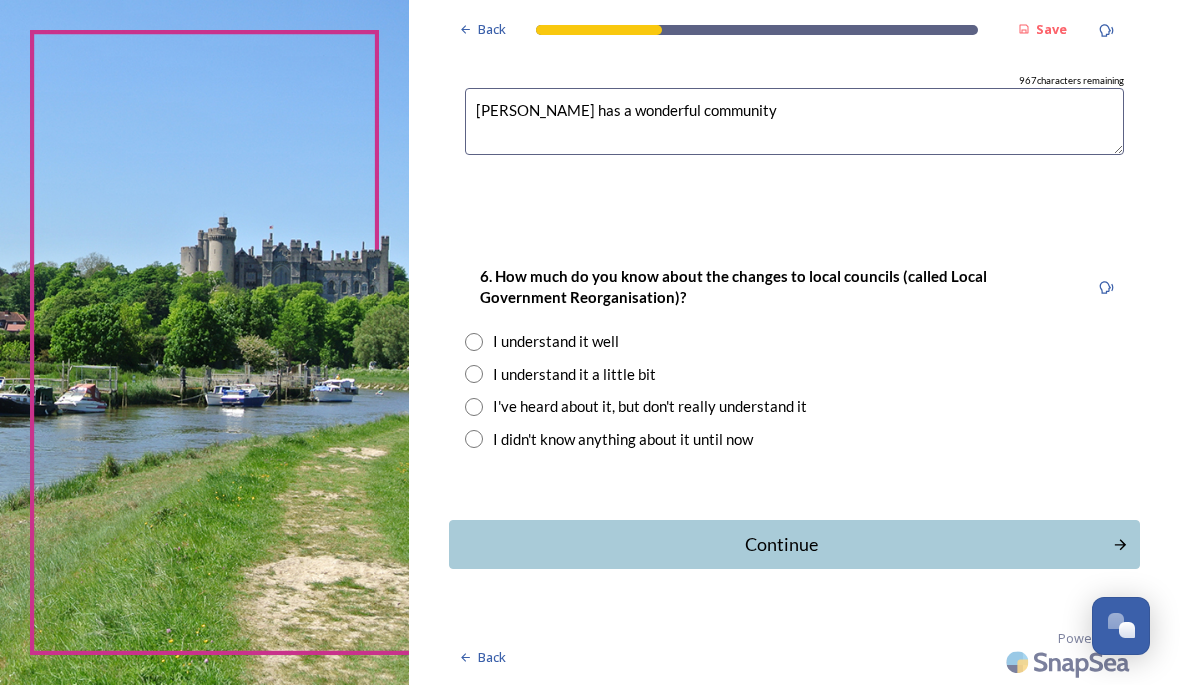 scroll, scrollTop: 1900, scrollLeft: 0, axis: vertical 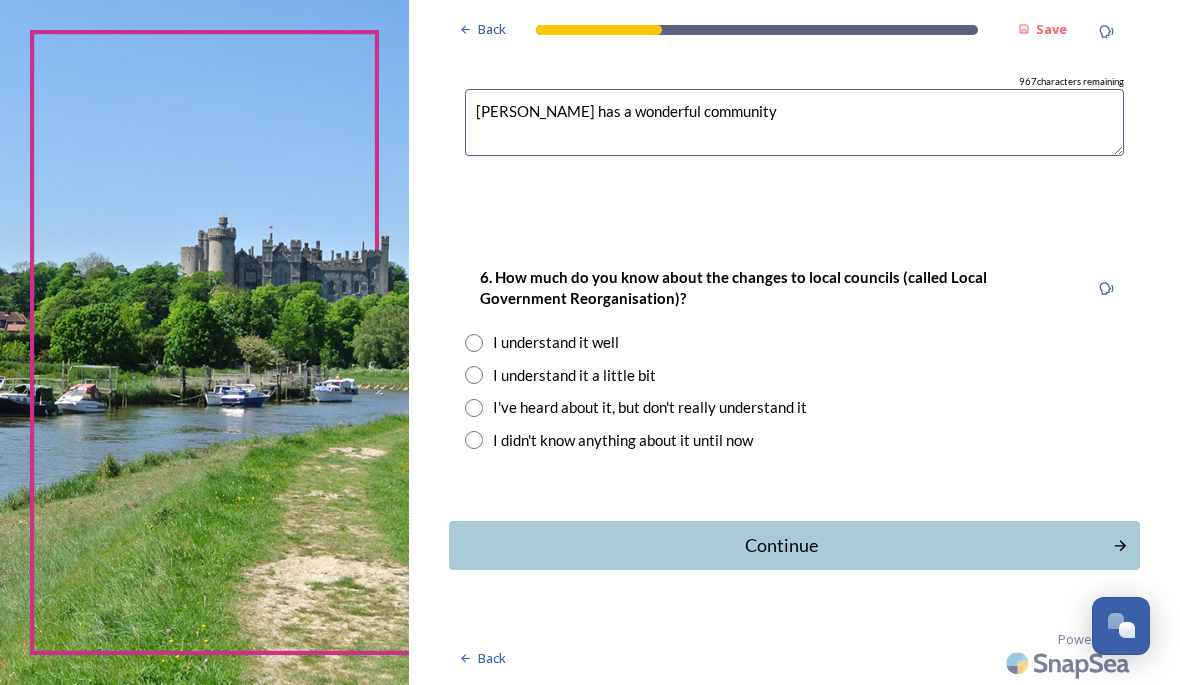 type on "[PERSON_NAME] has a wonderful community" 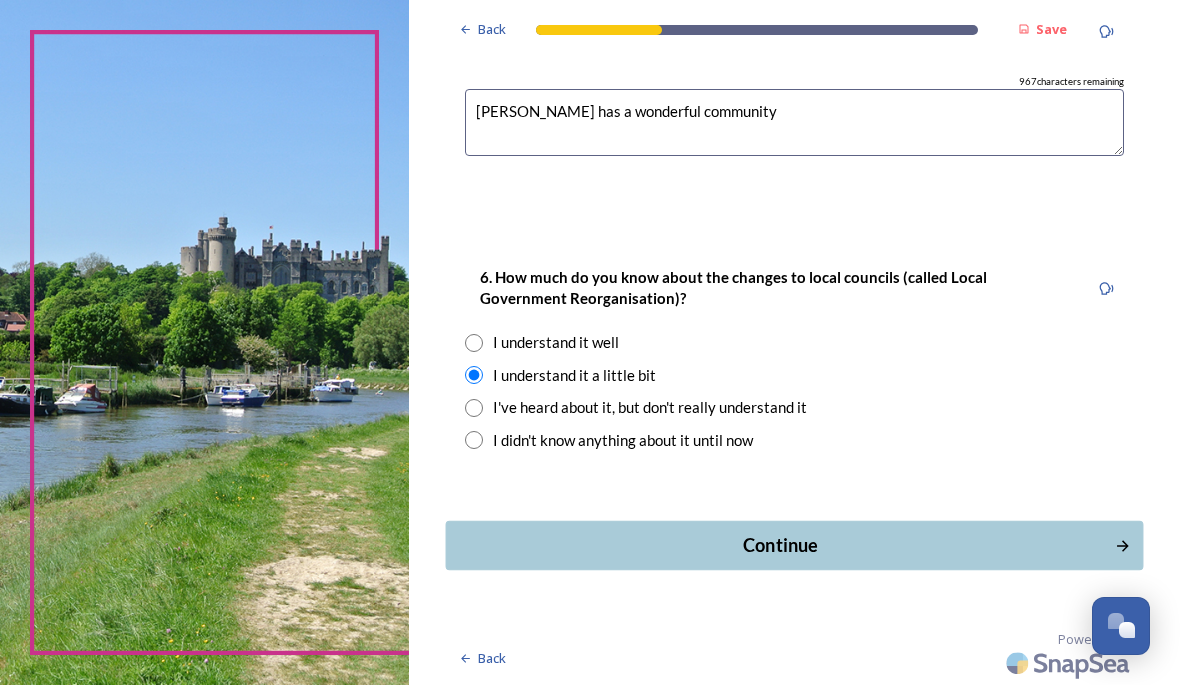 click on "Continue" at bounding box center (781, 545) 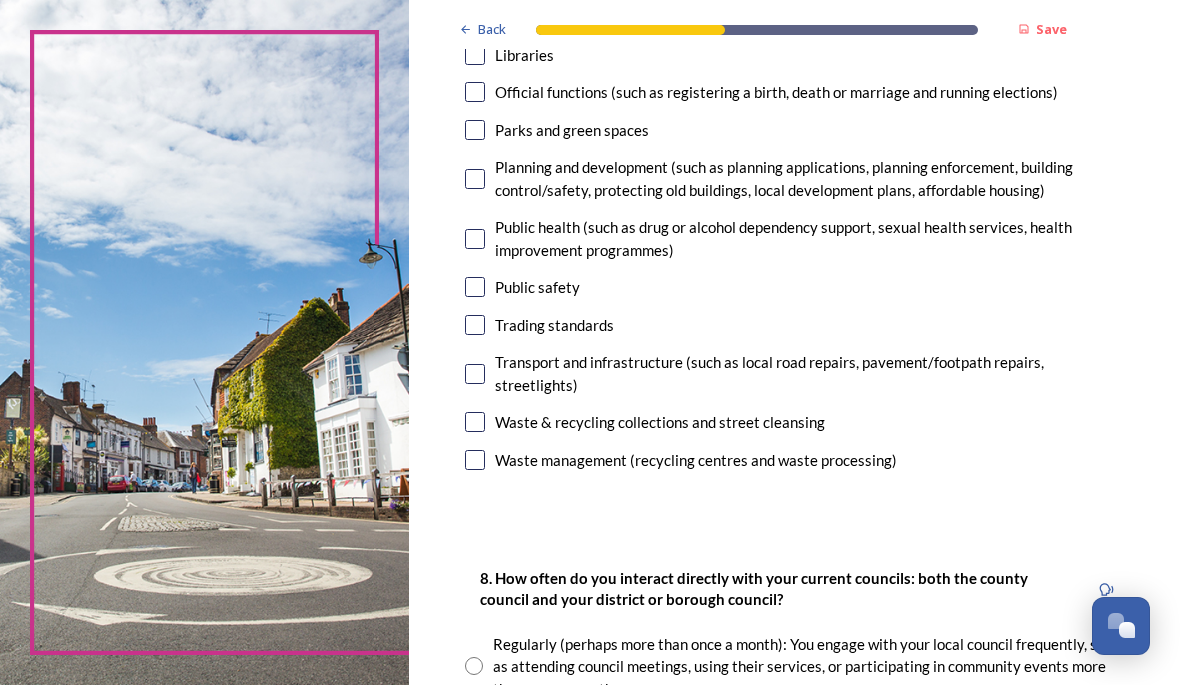 scroll, scrollTop: 689, scrollLeft: 0, axis: vertical 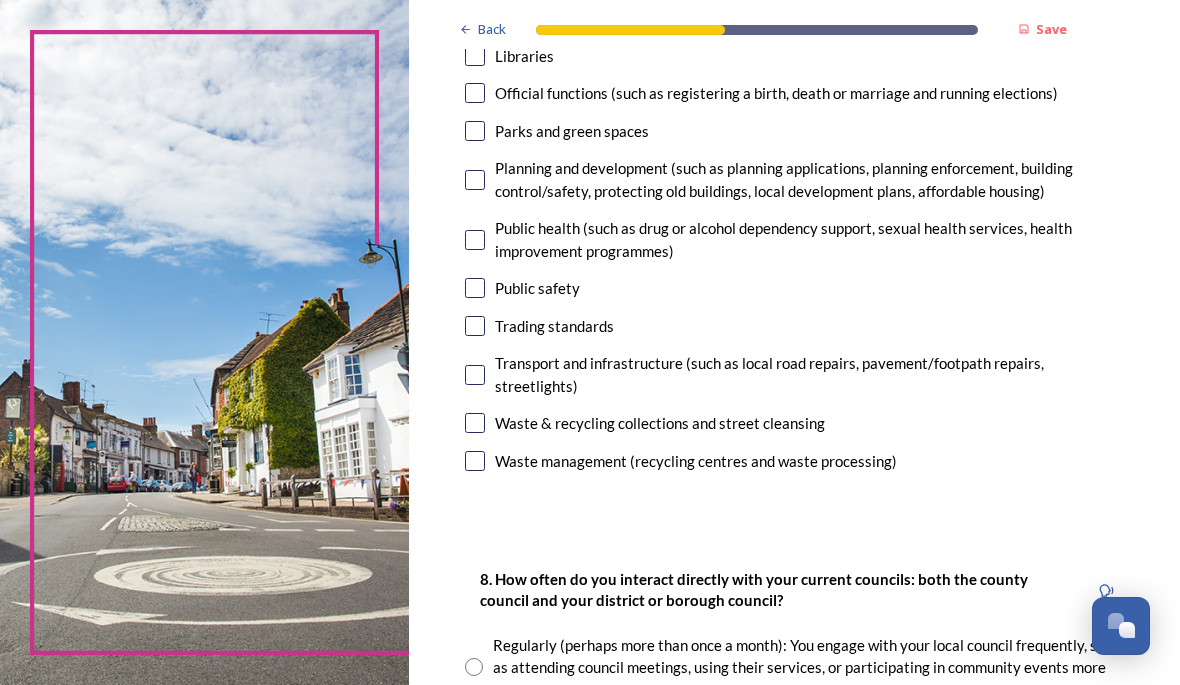 click at bounding box center (475, 461) 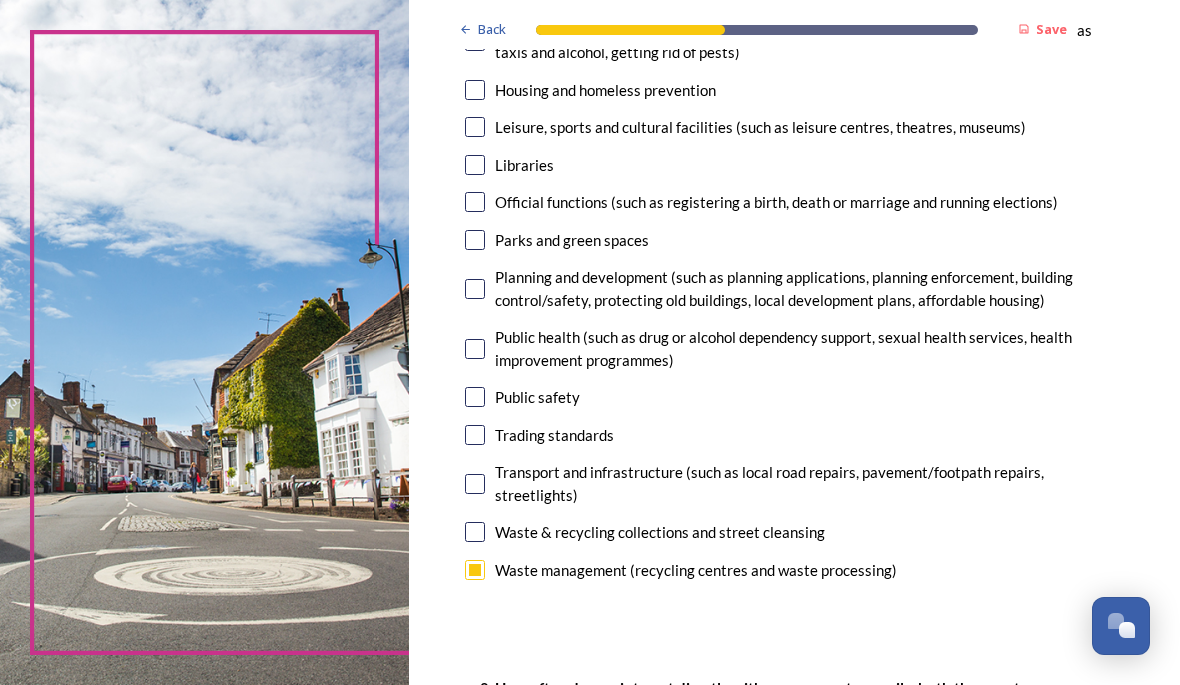 scroll, scrollTop: 578, scrollLeft: 0, axis: vertical 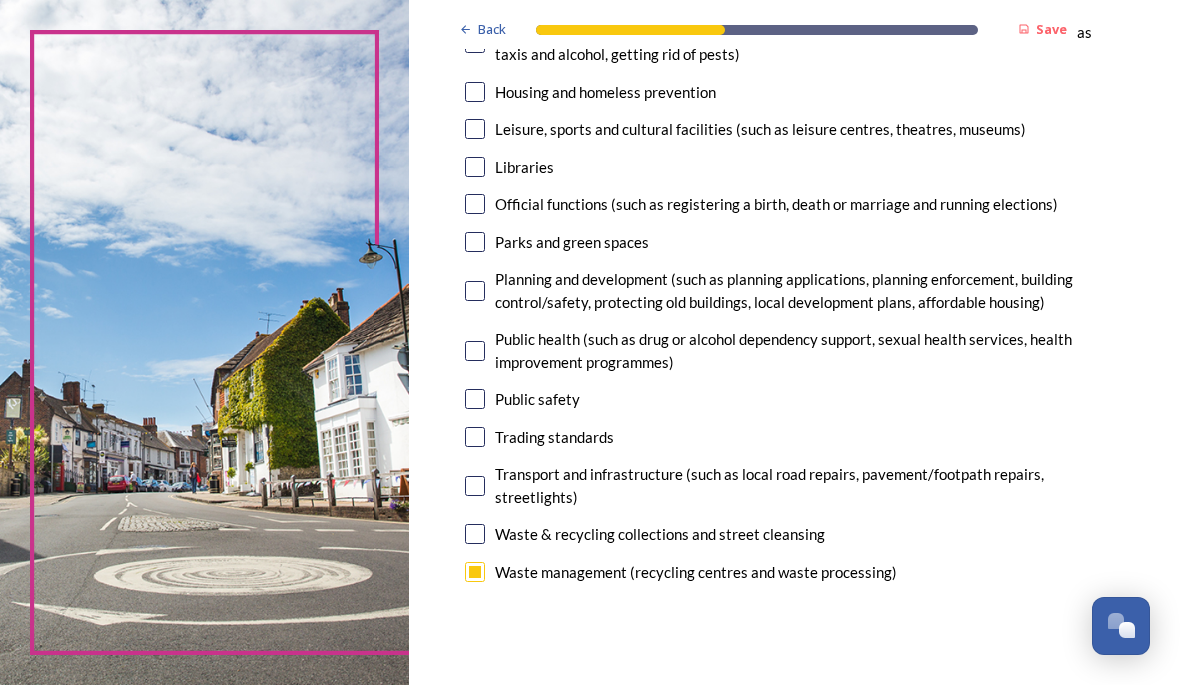 click at bounding box center (475, 399) 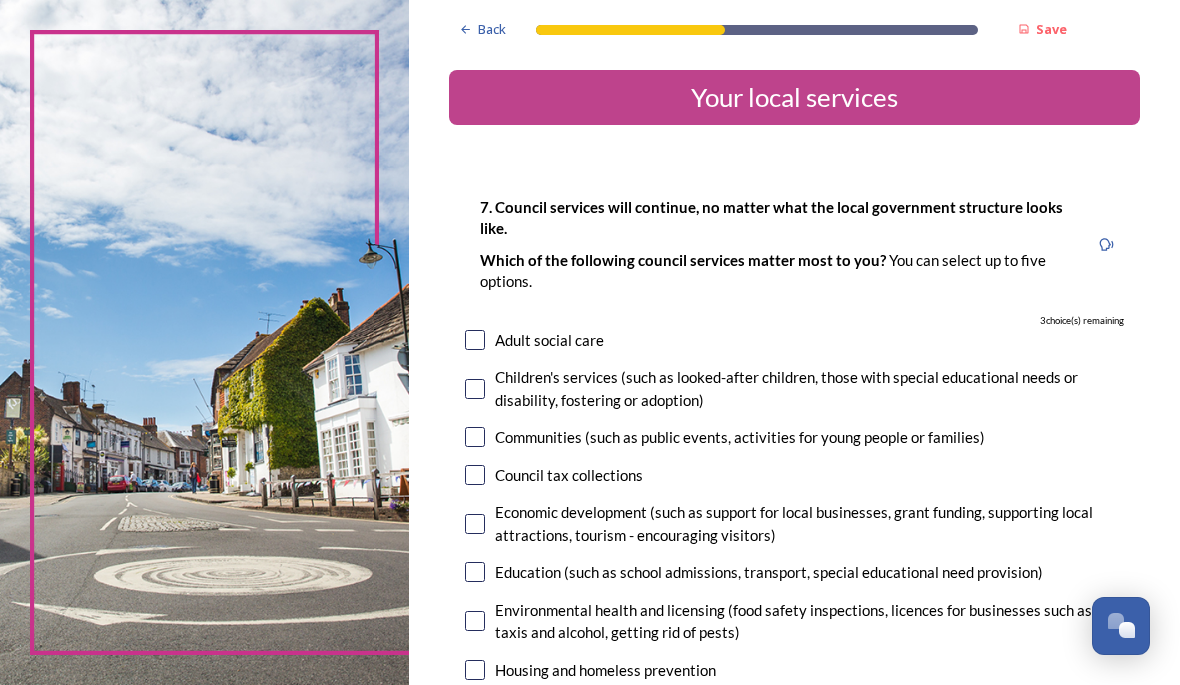 scroll, scrollTop: 0, scrollLeft: 0, axis: both 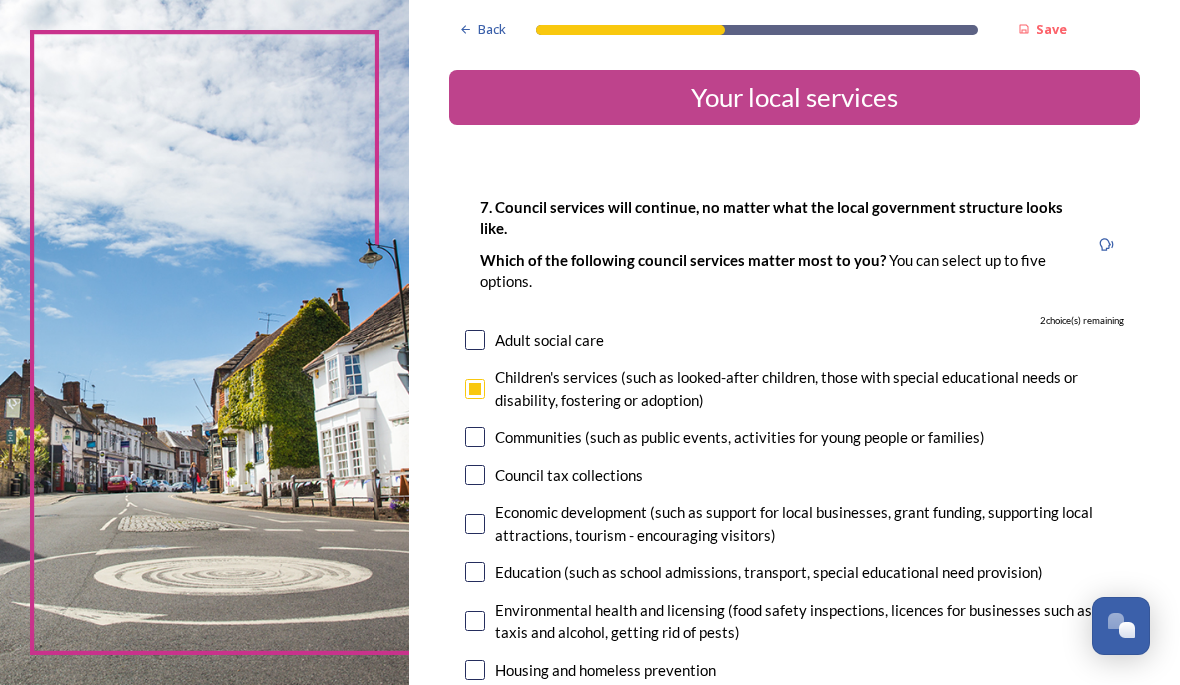 click at bounding box center (475, 437) 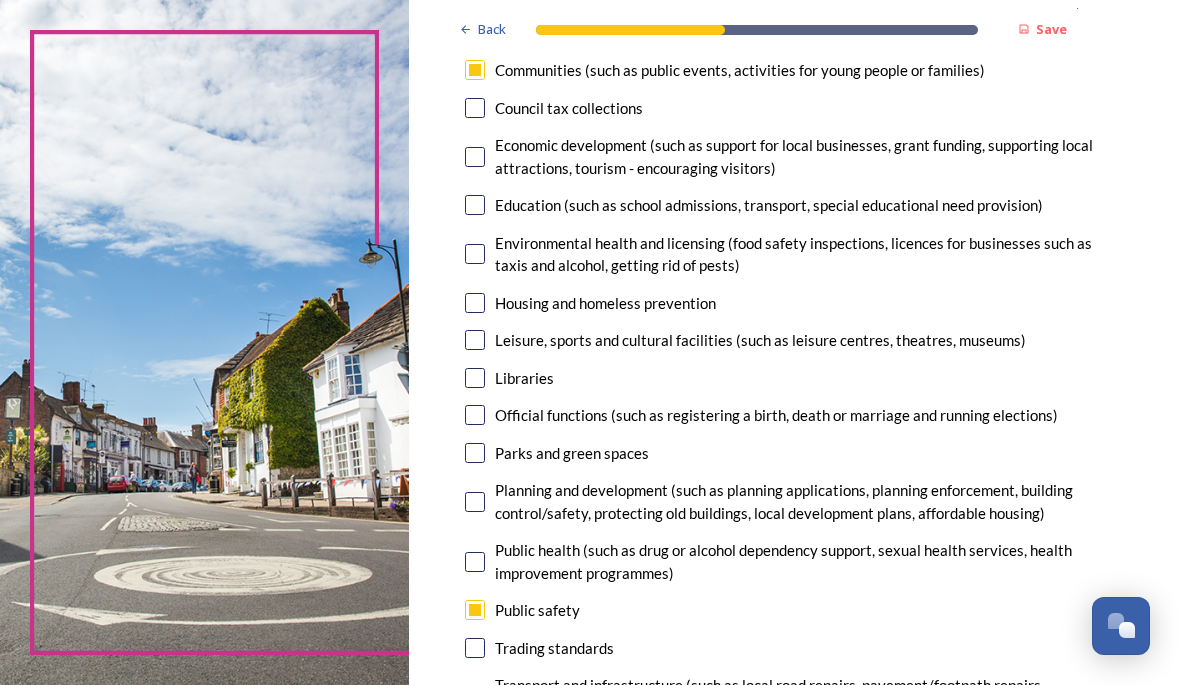 scroll, scrollTop: 369, scrollLeft: 0, axis: vertical 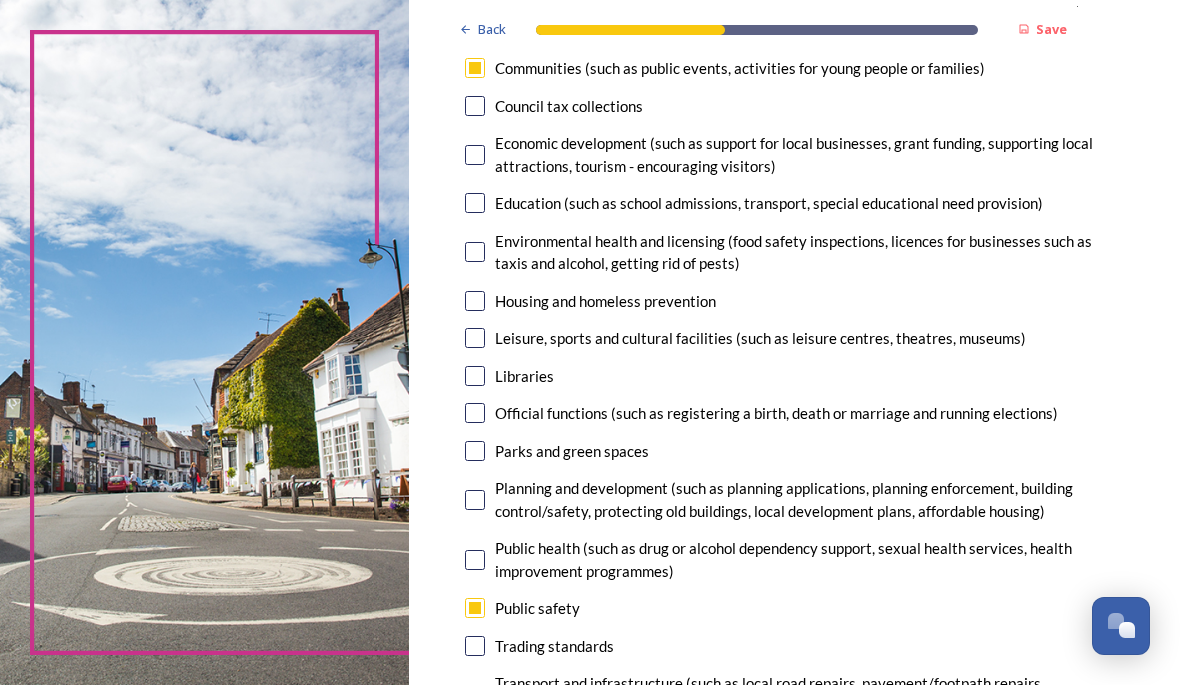 click at bounding box center [475, 301] 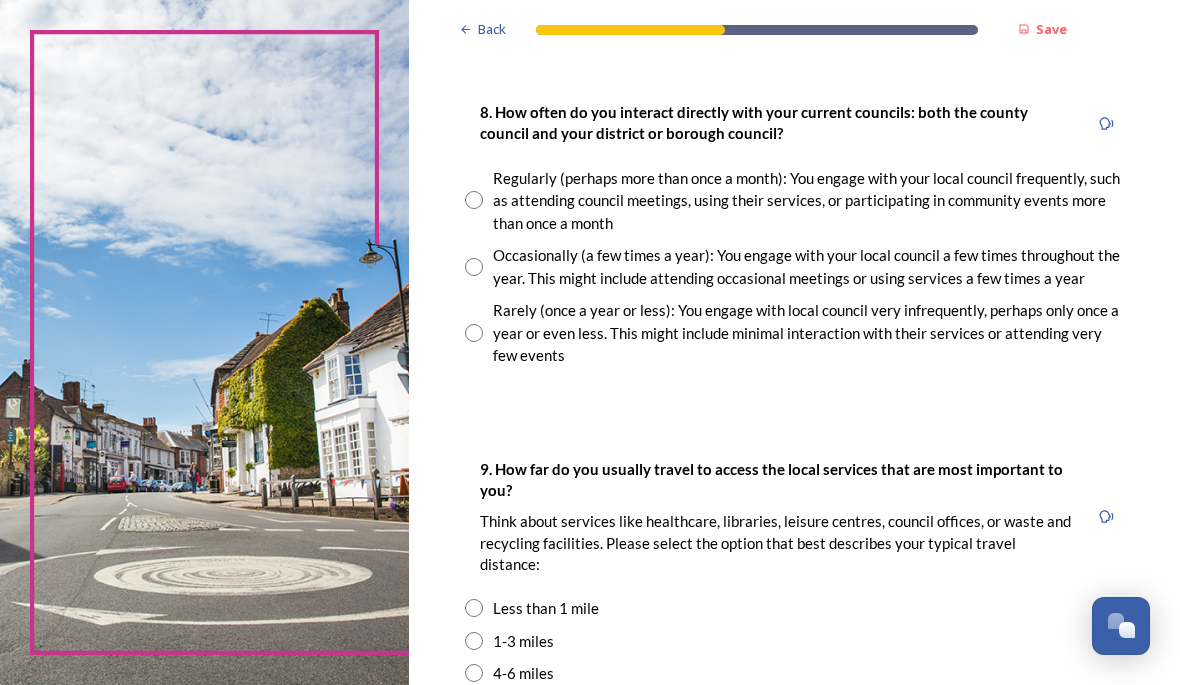 scroll, scrollTop: 1163, scrollLeft: 0, axis: vertical 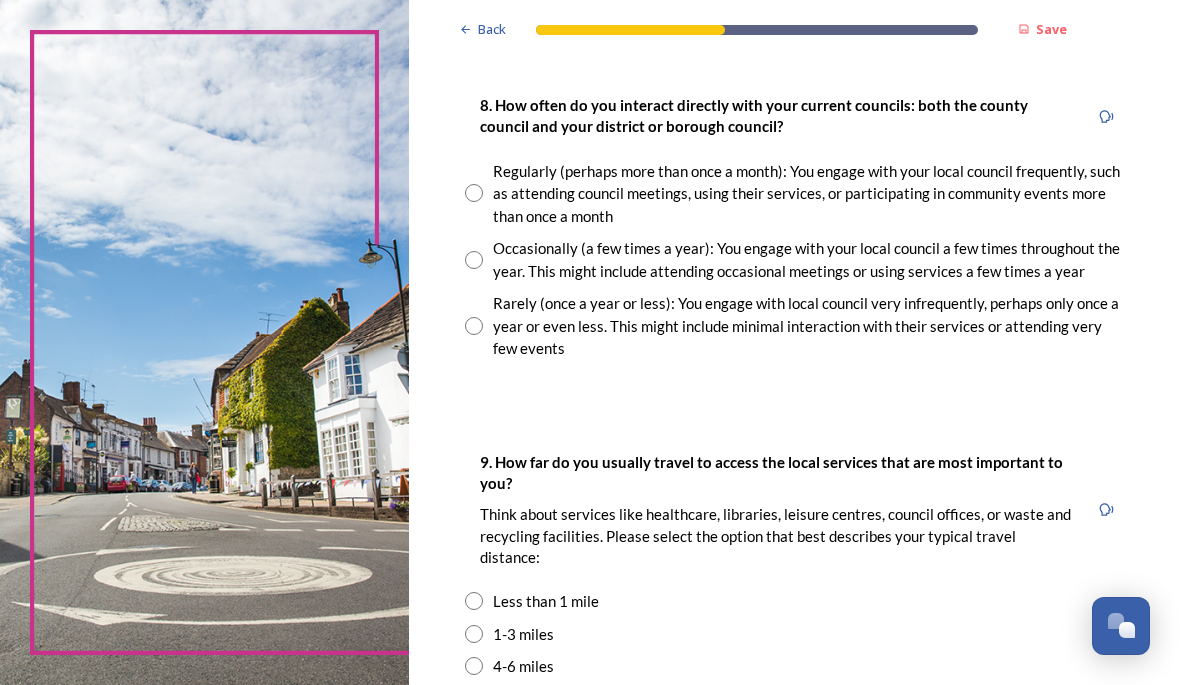 click at bounding box center (474, 260) 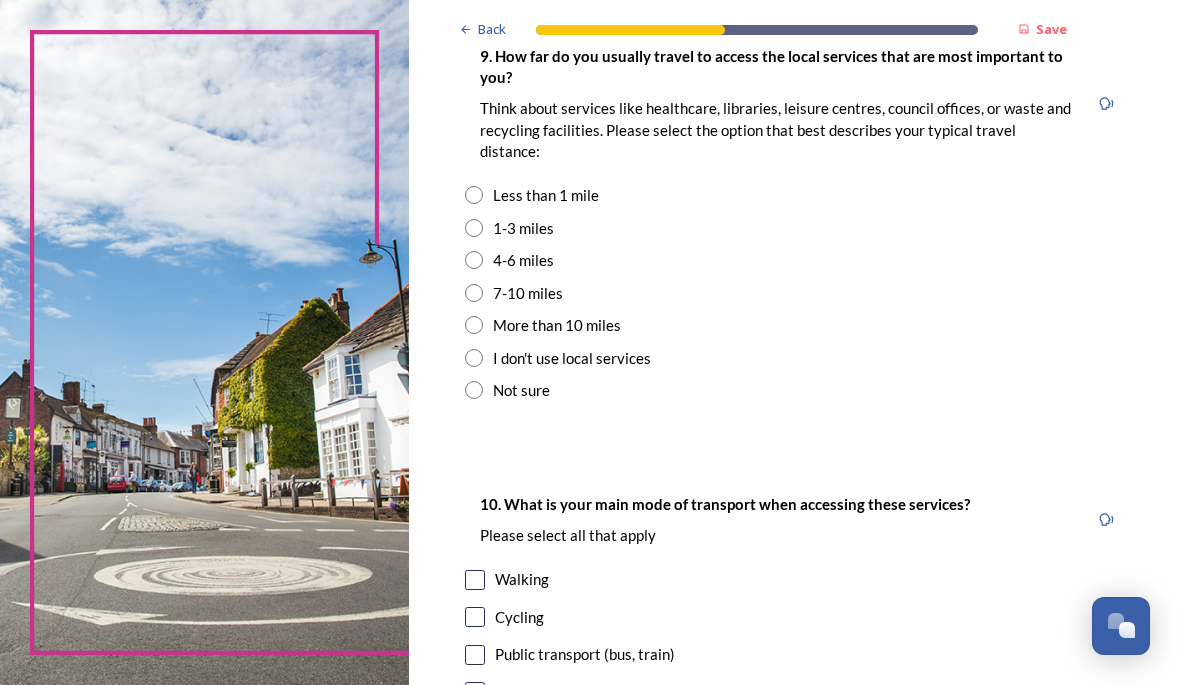 scroll, scrollTop: 1571, scrollLeft: 0, axis: vertical 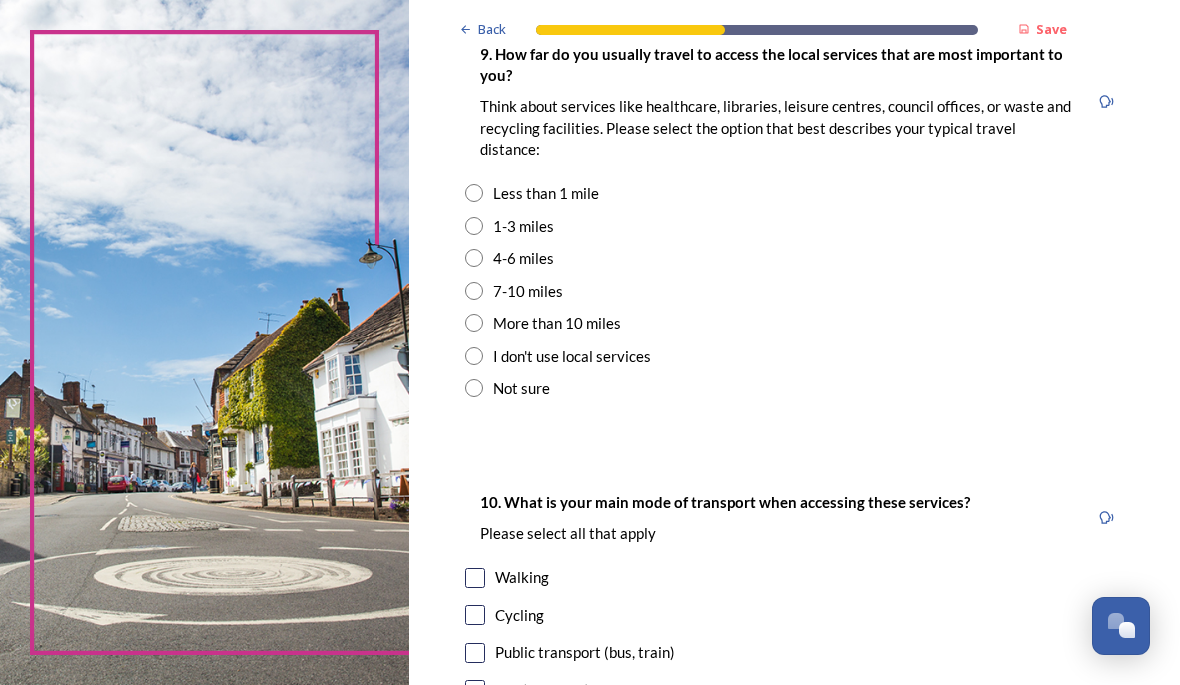 click at bounding box center [474, 193] 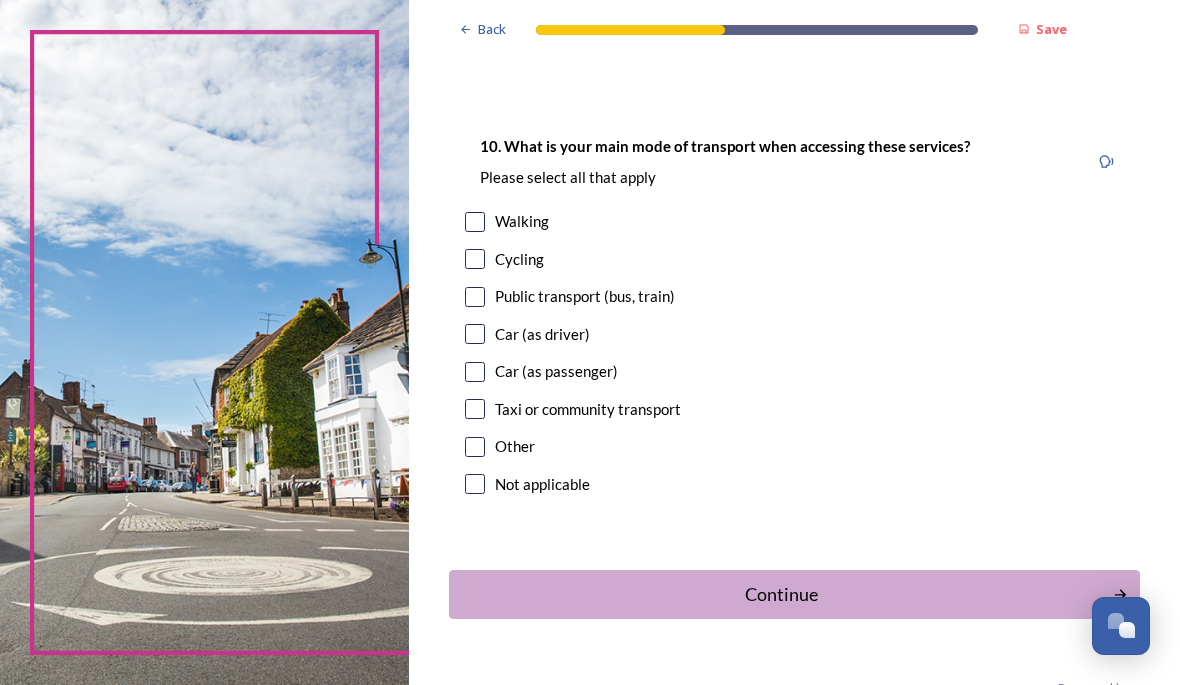 scroll, scrollTop: 1931, scrollLeft: 0, axis: vertical 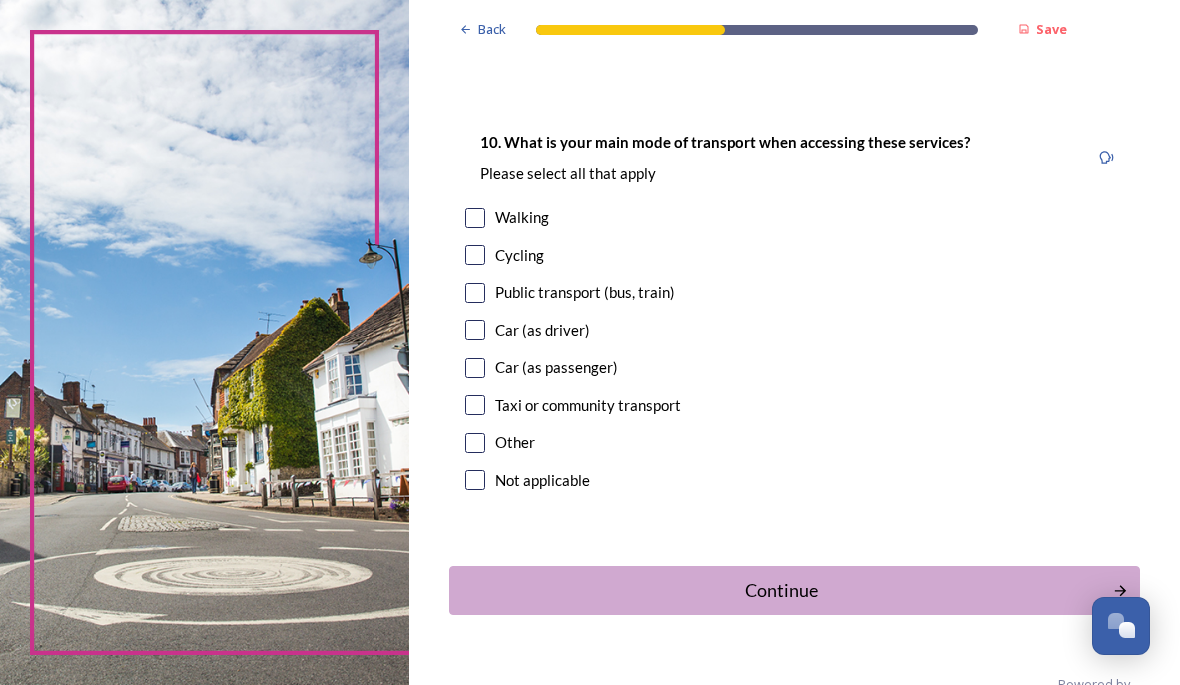click at bounding box center (475, 218) 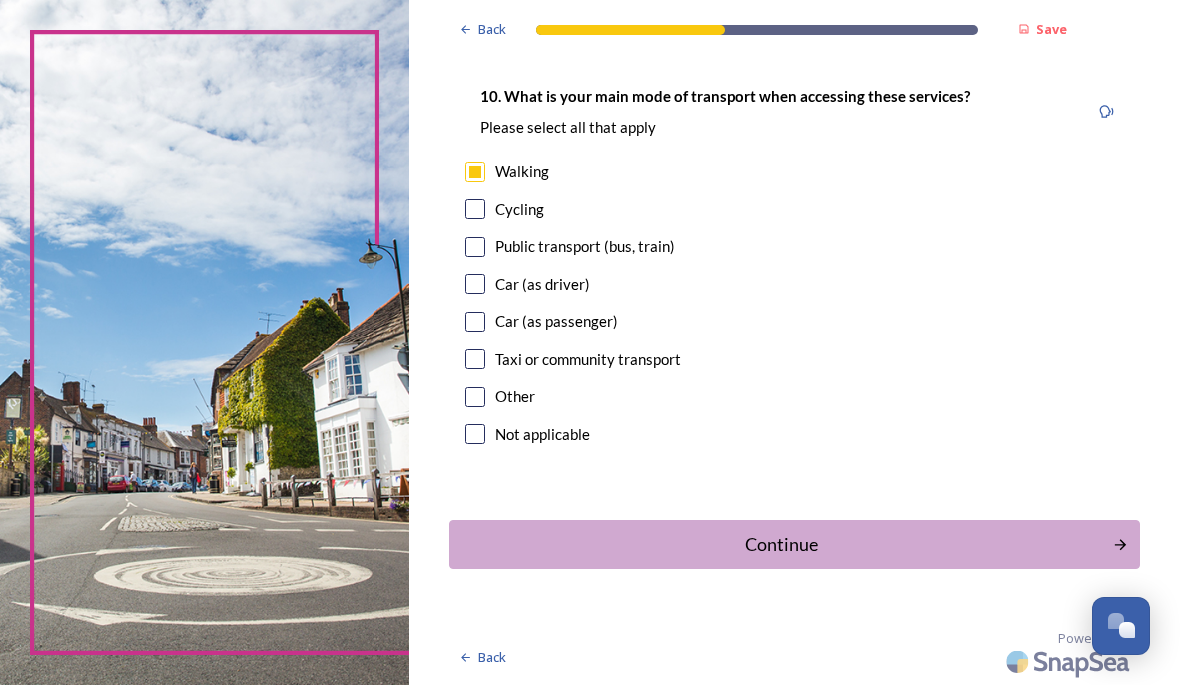 scroll, scrollTop: 1992, scrollLeft: 0, axis: vertical 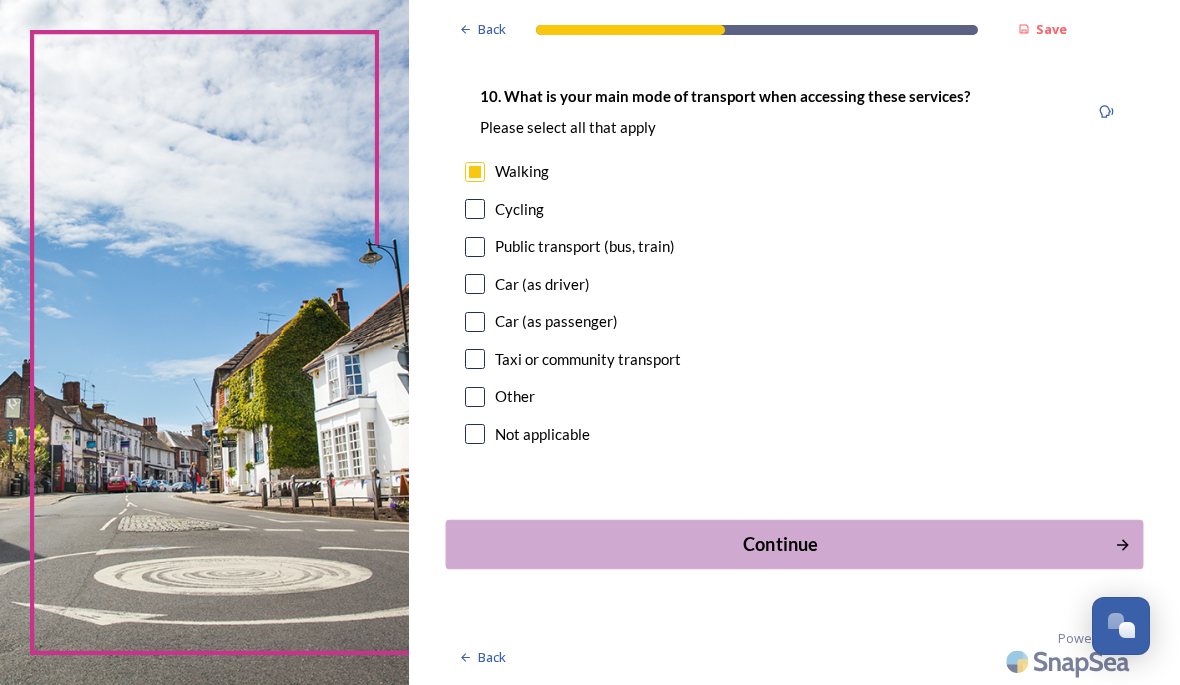 click on "Continue" at bounding box center (781, 544) 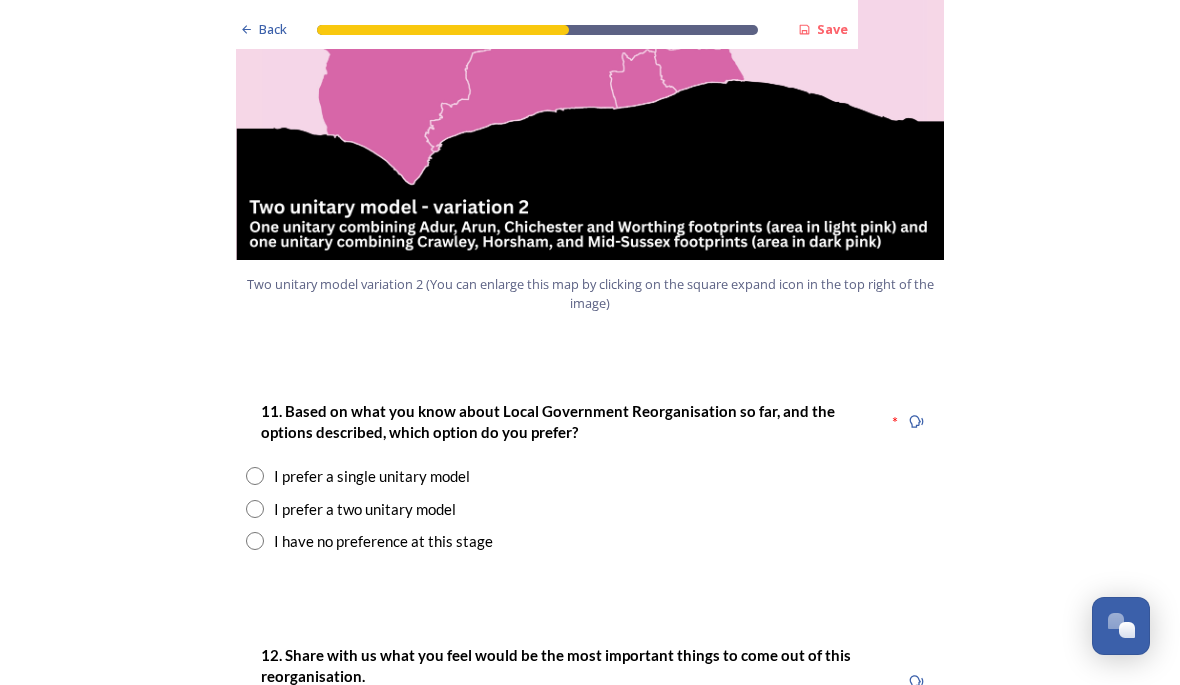 scroll, scrollTop: 2399, scrollLeft: 0, axis: vertical 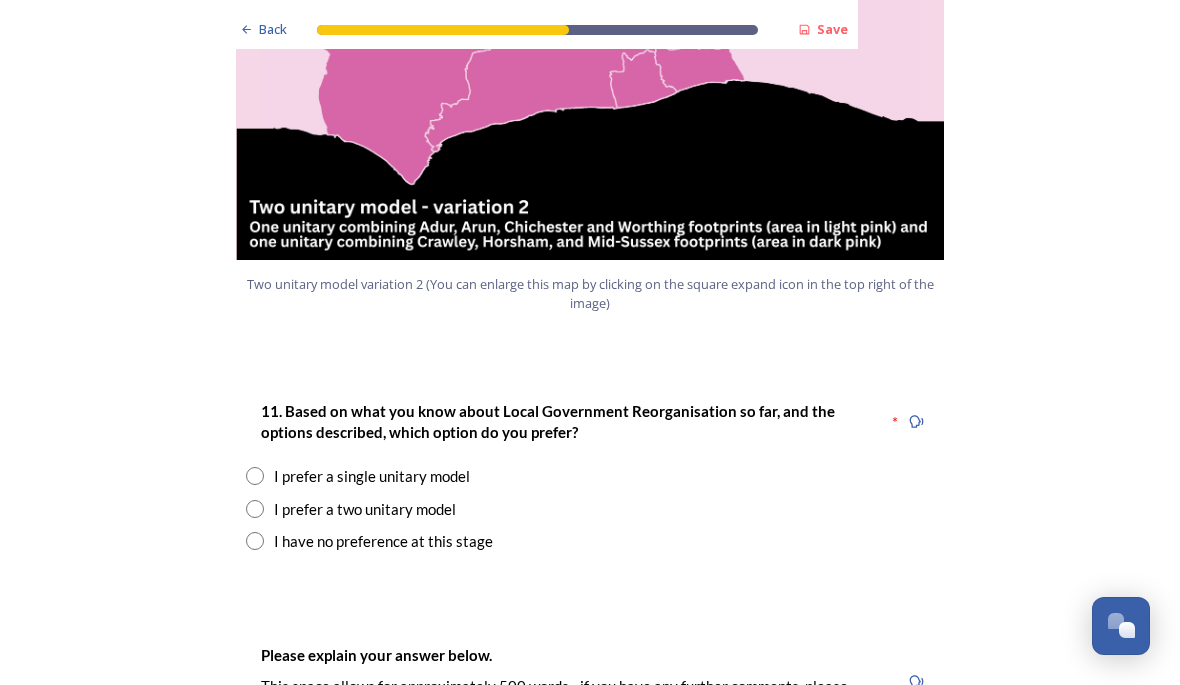 radio on "true" 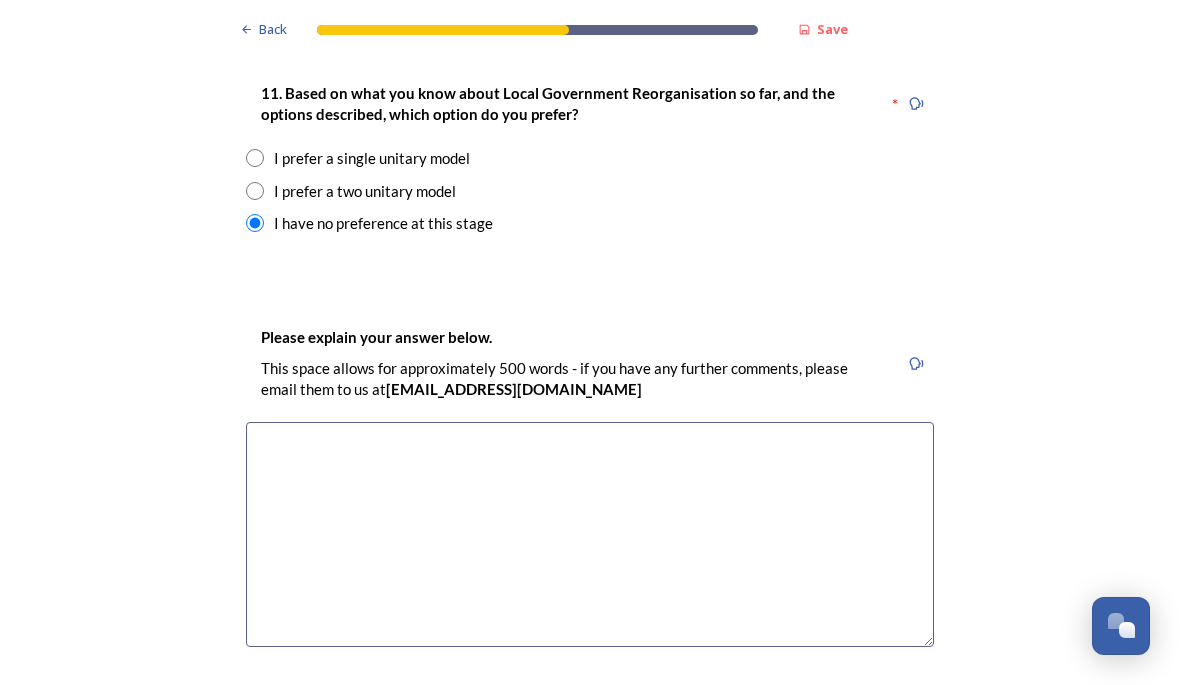 scroll, scrollTop: 2719, scrollLeft: 0, axis: vertical 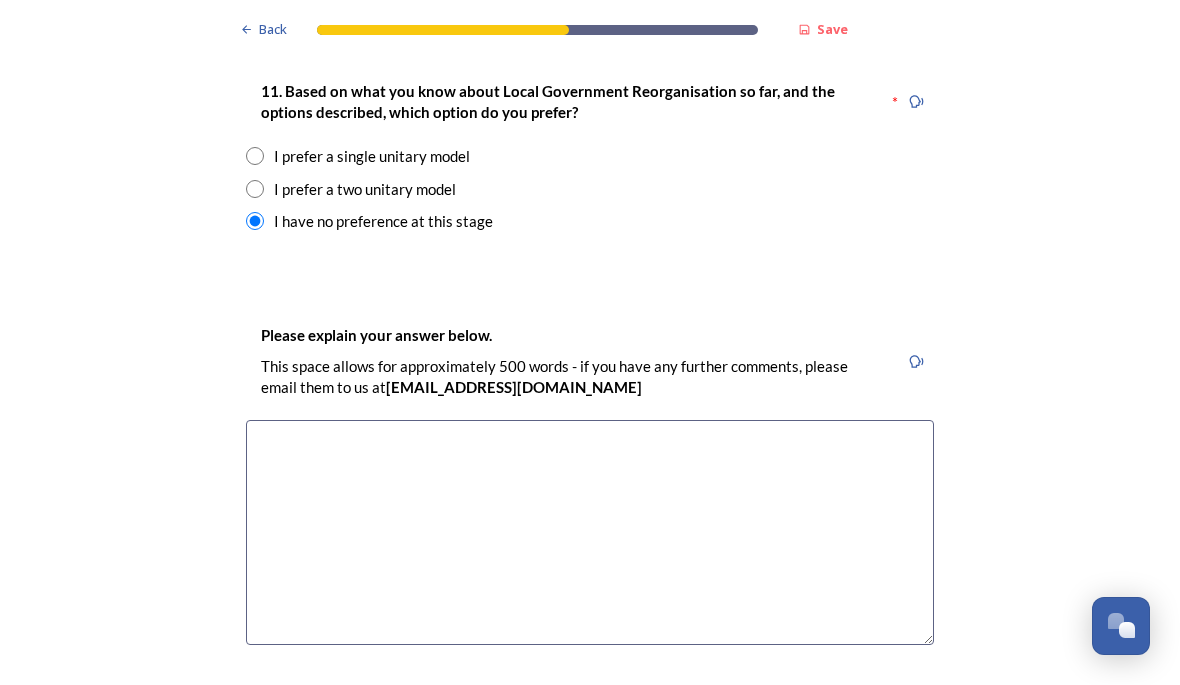 click at bounding box center (590, 532) 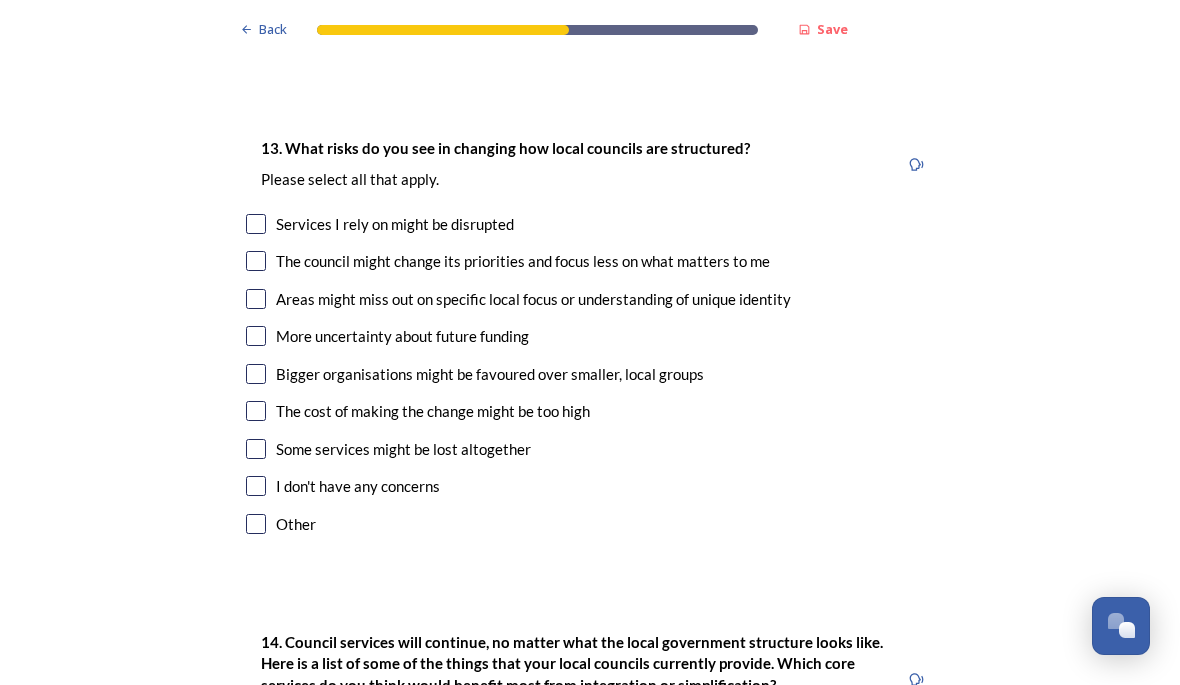 scroll, scrollTop: 3928, scrollLeft: 0, axis: vertical 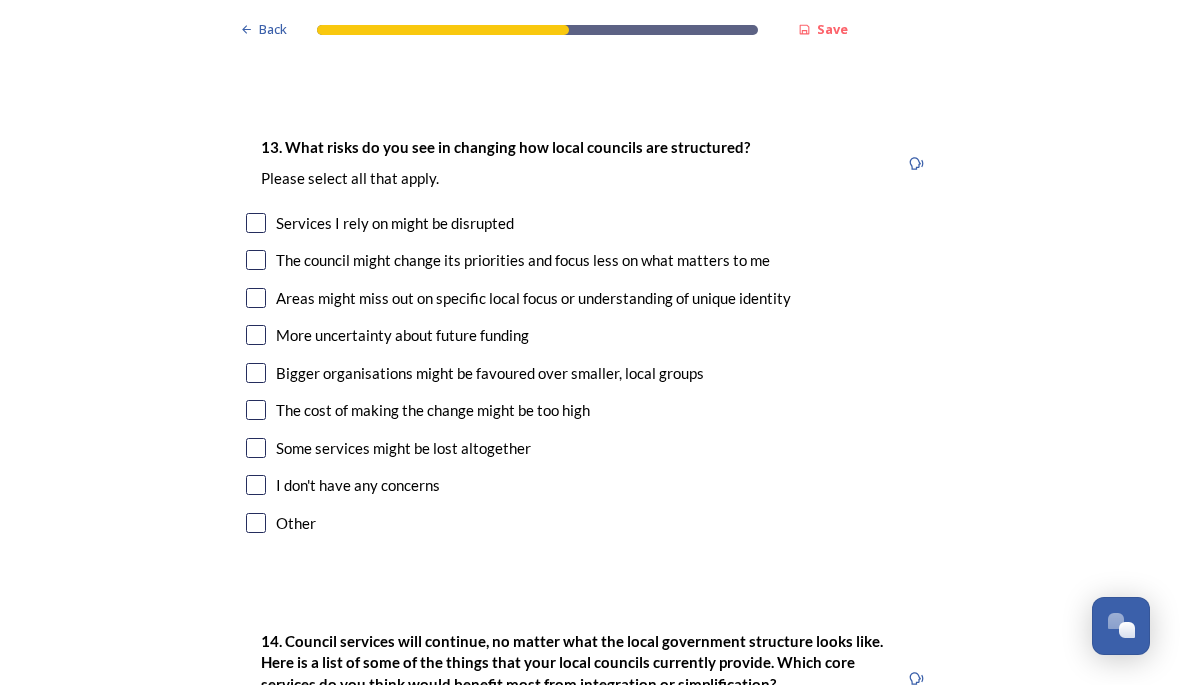 type on "Selsey functions very well , the community is strong and we tend to help each other . I am really concerned that this sense of community will be diluted by council officers who neither know the area or understand the local needs ." 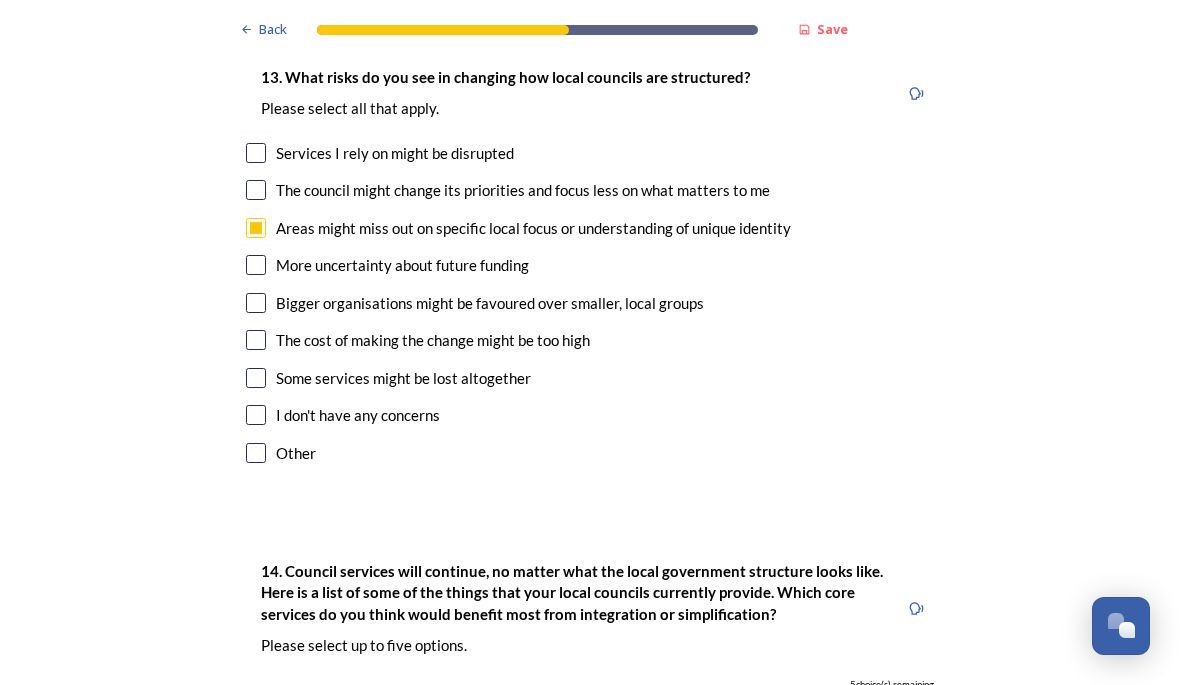 scroll, scrollTop: 4000, scrollLeft: 0, axis: vertical 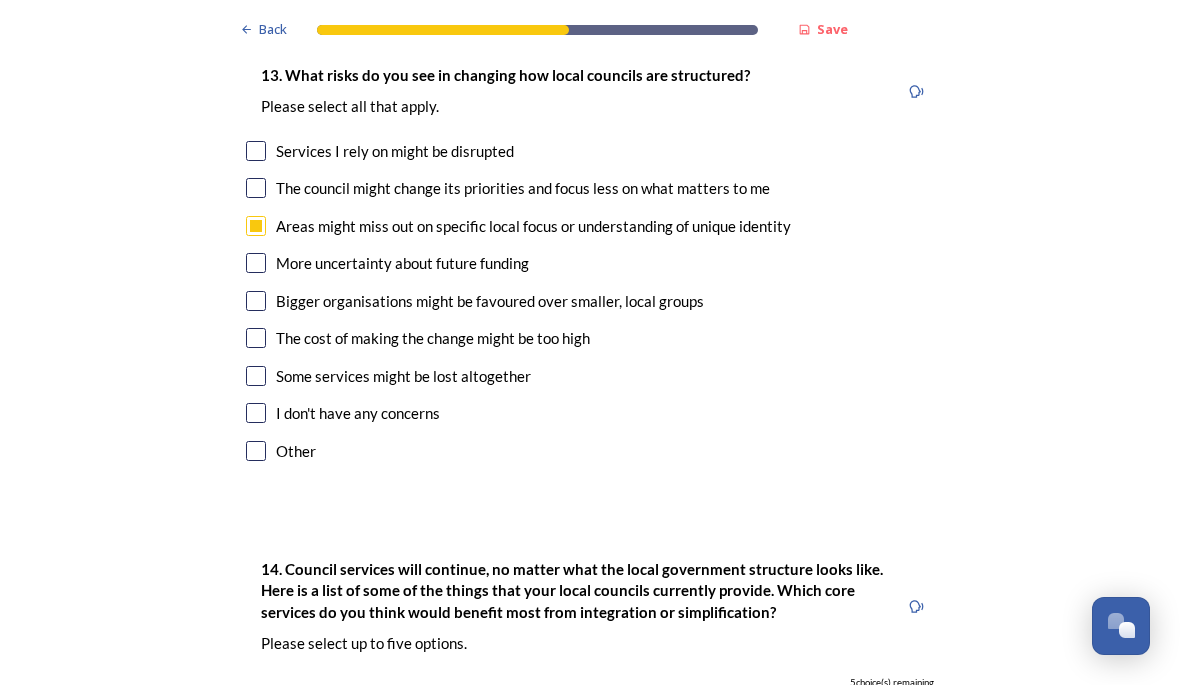 click at bounding box center (256, 263) 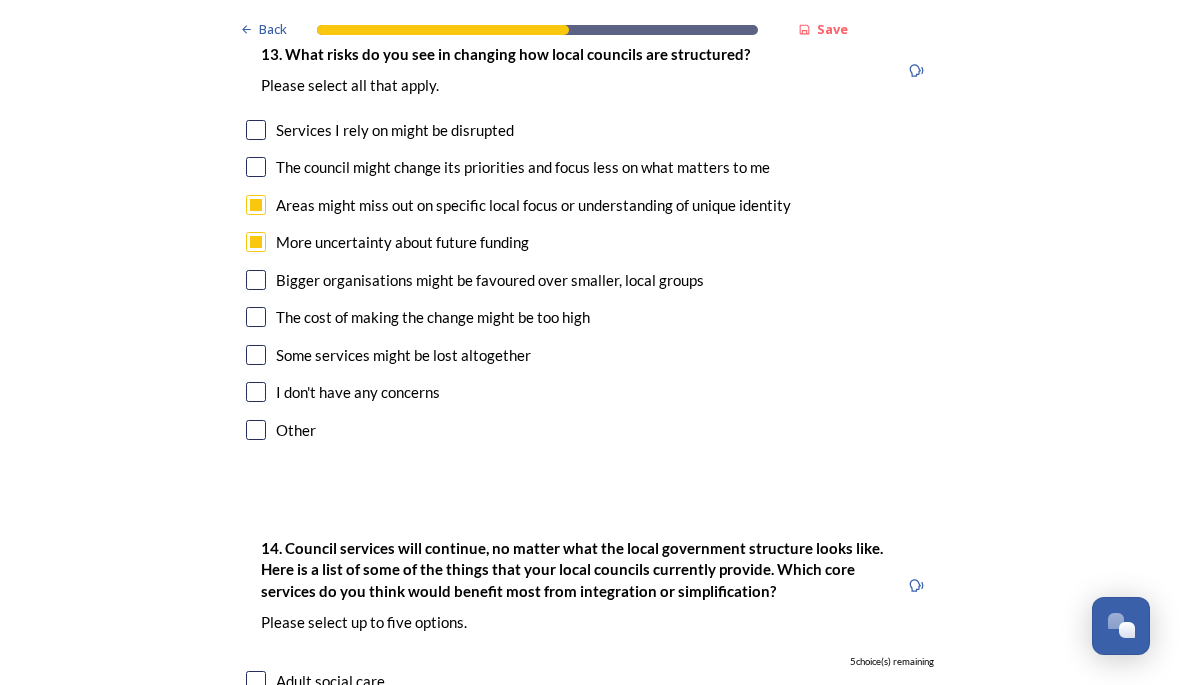 scroll, scrollTop: 4022, scrollLeft: 0, axis: vertical 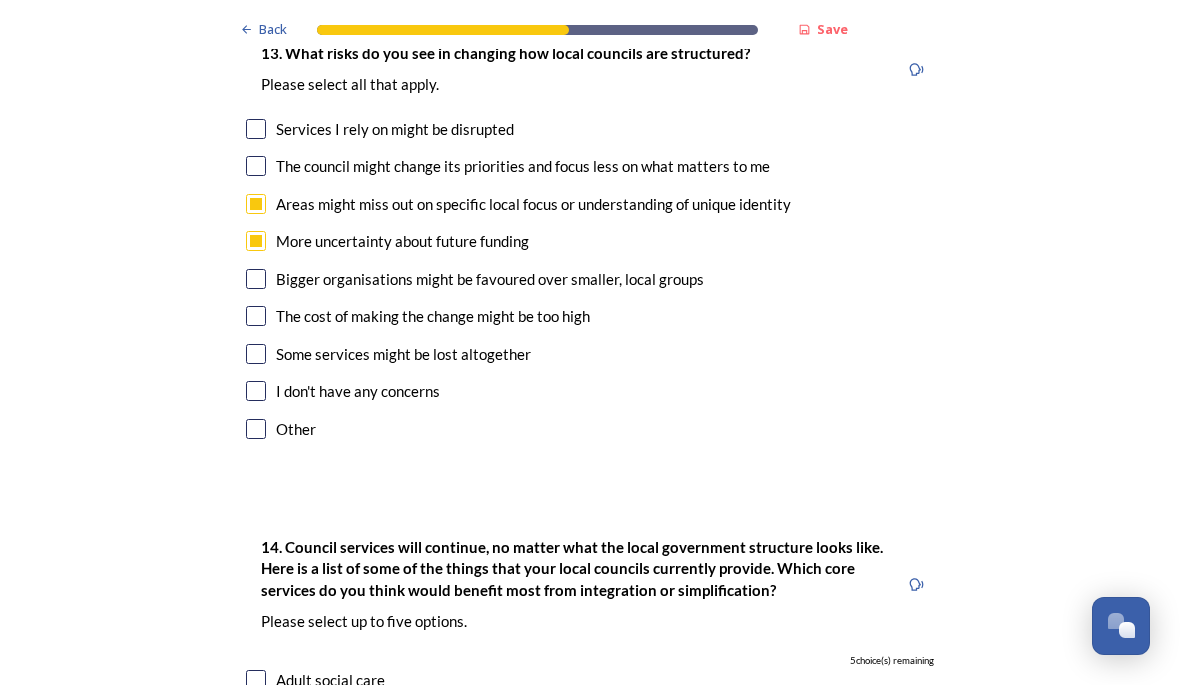 click at bounding box center [256, 279] 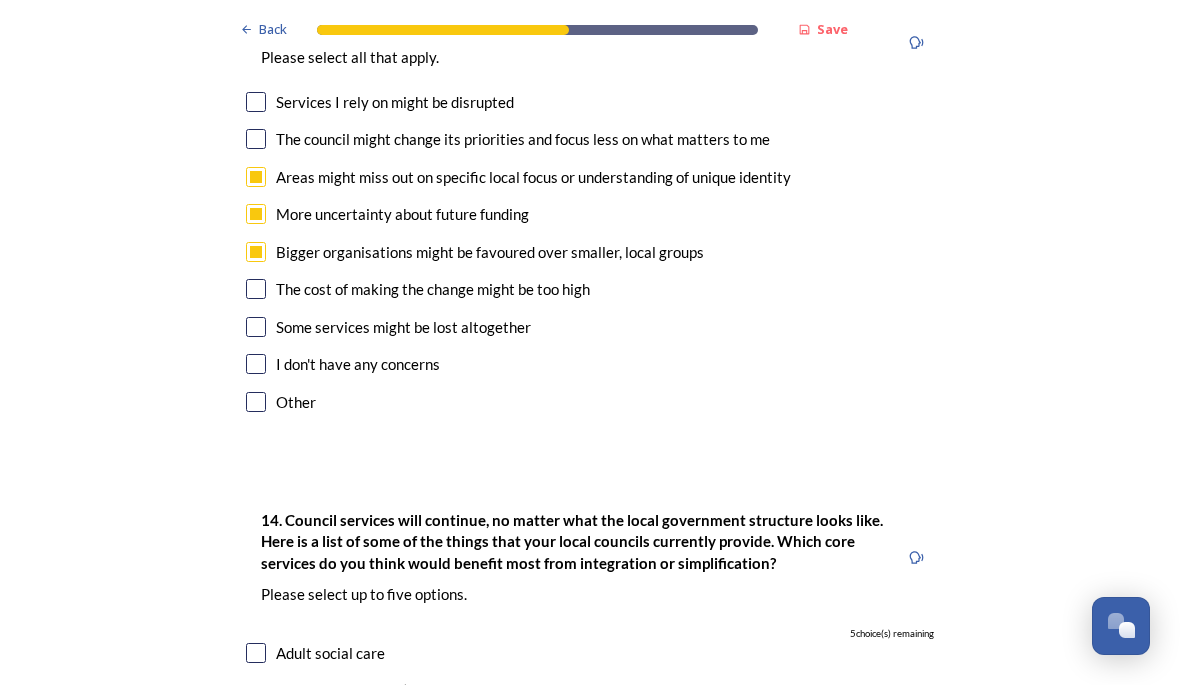 scroll, scrollTop: 4049, scrollLeft: 0, axis: vertical 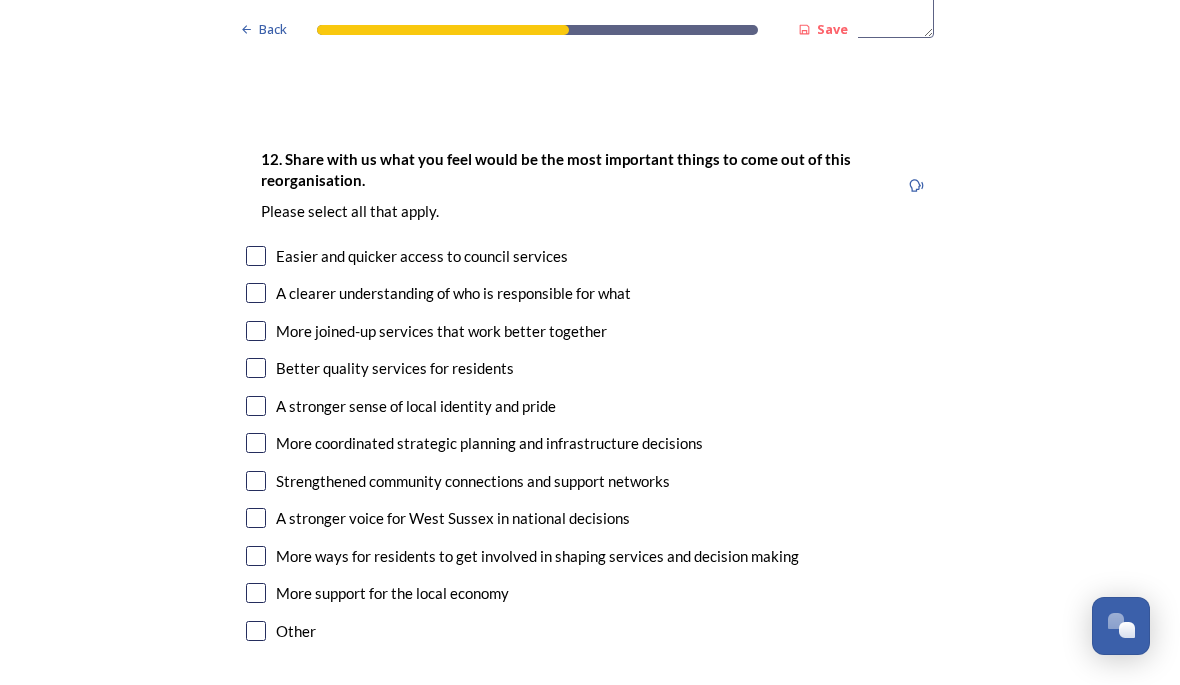 click at bounding box center (256, 293) 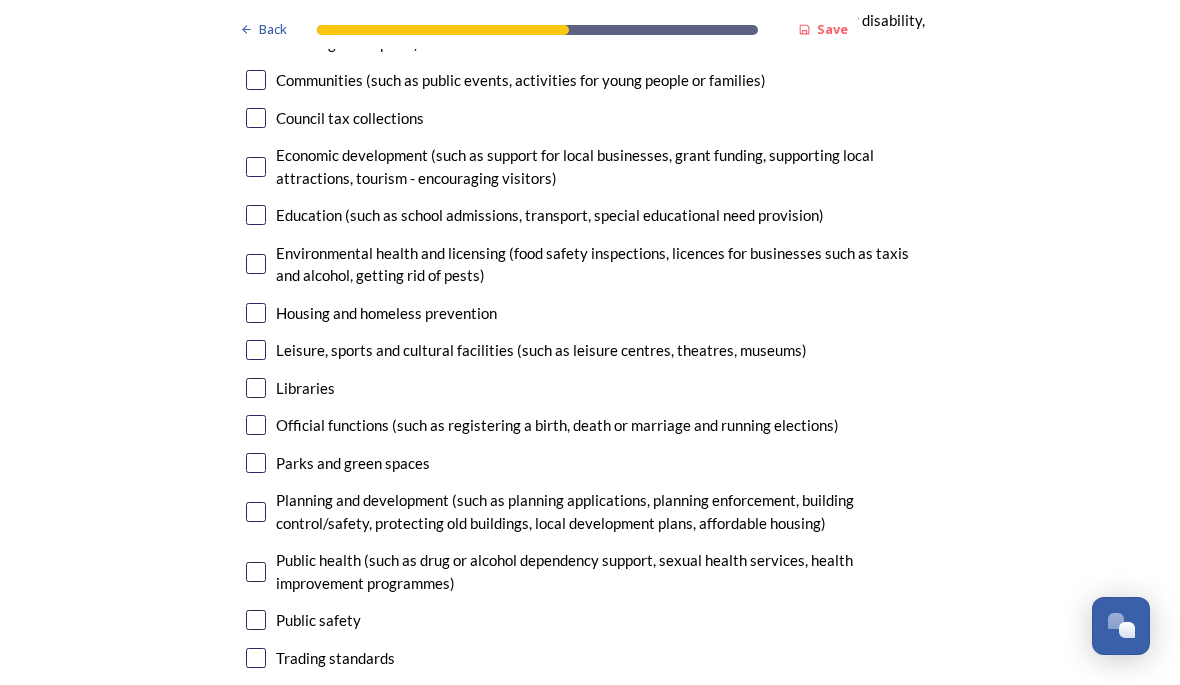 scroll, scrollTop: 4719, scrollLeft: 0, axis: vertical 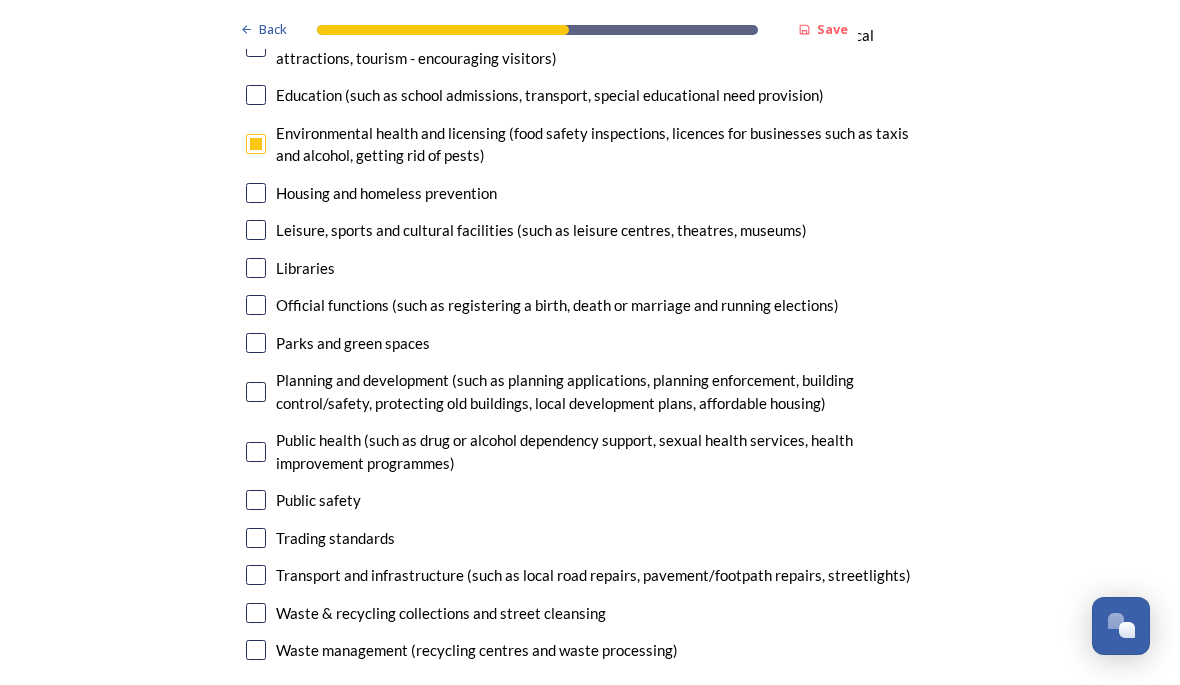 click at bounding box center (256, 305) 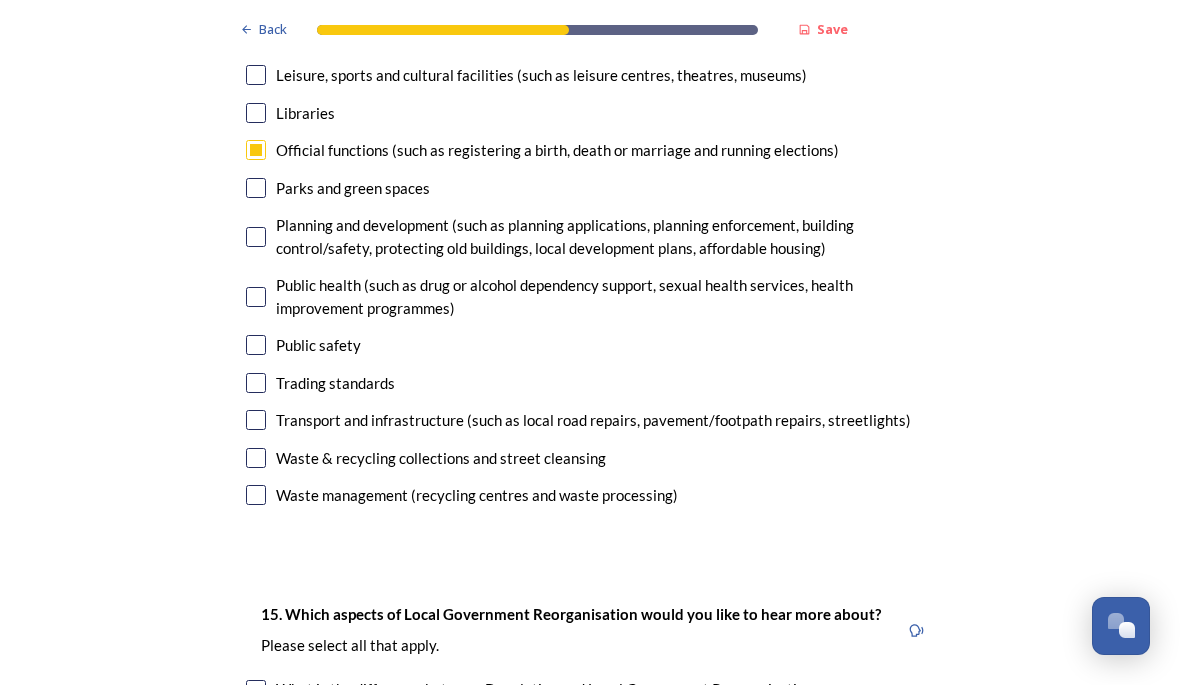 scroll, scrollTop: 4995, scrollLeft: 0, axis: vertical 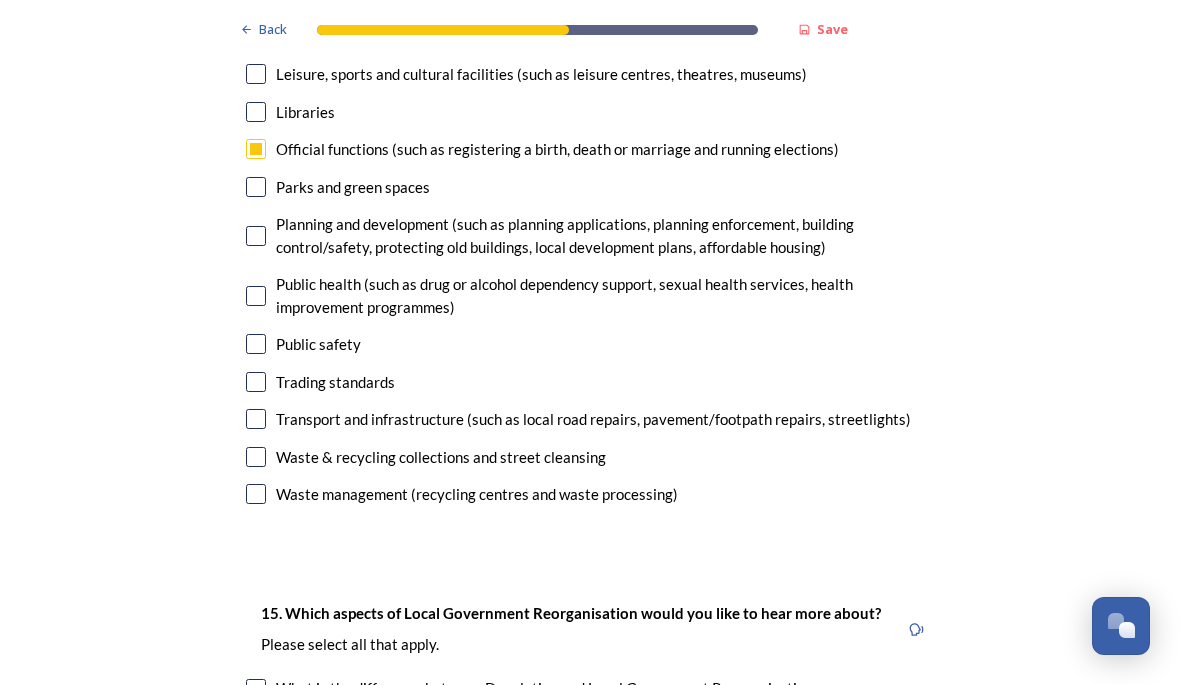 click at bounding box center (256, 296) 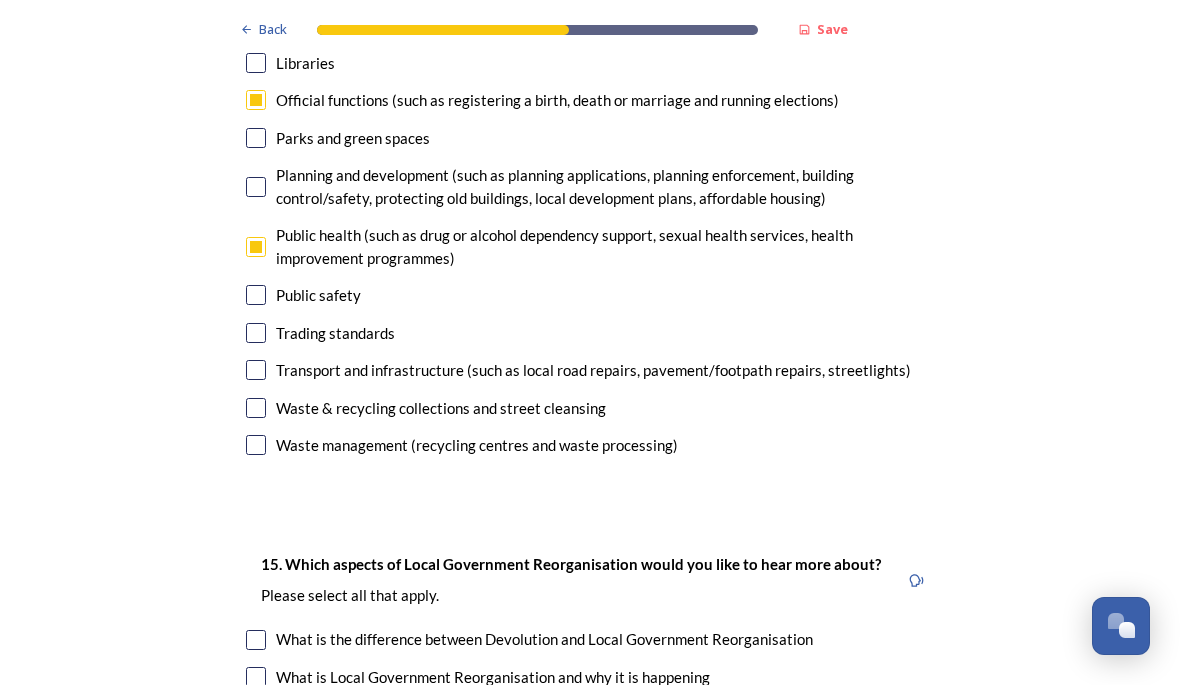scroll, scrollTop: 5046, scrollLeft: 0, axis: vertical 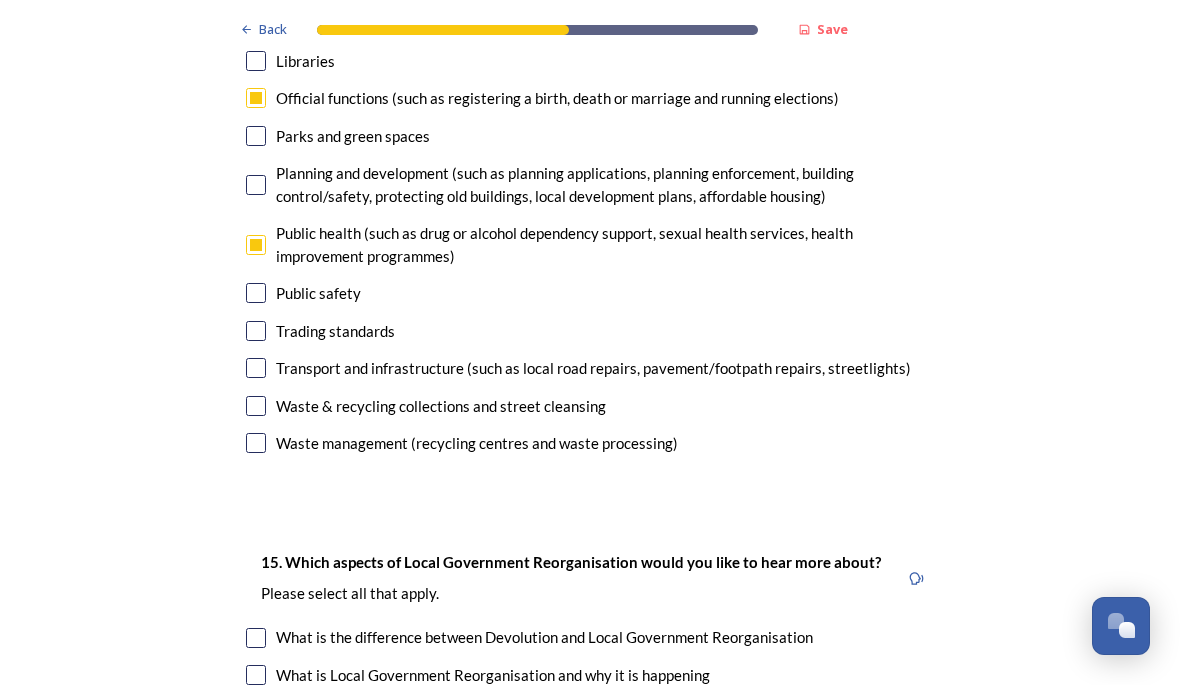 click at bounding box center (256, 293) 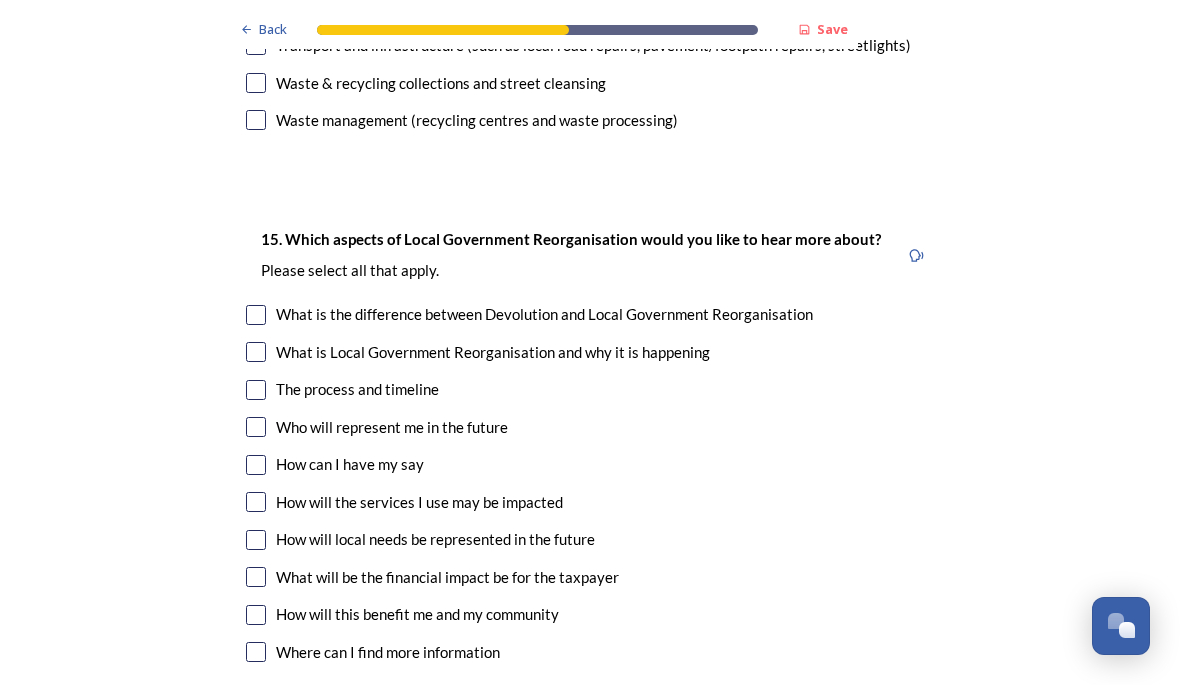 scroll, scrollTop: 5369, scrollLeft: 0, axis: vertical 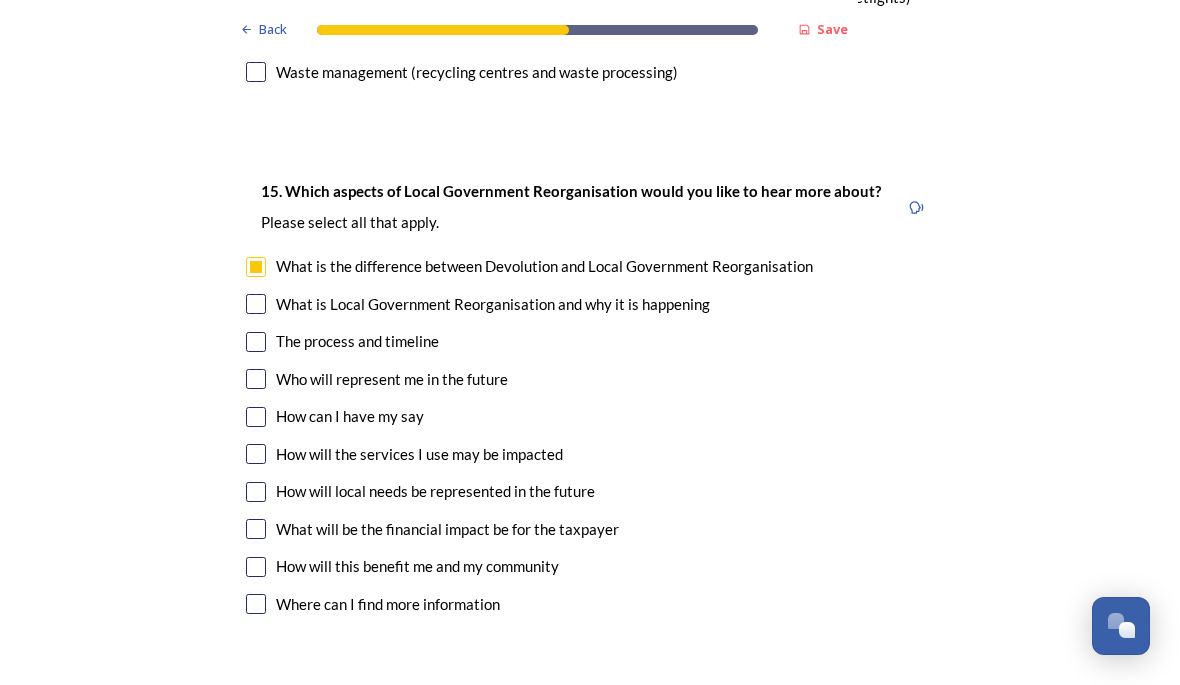 click at bounding box center (256, 379) 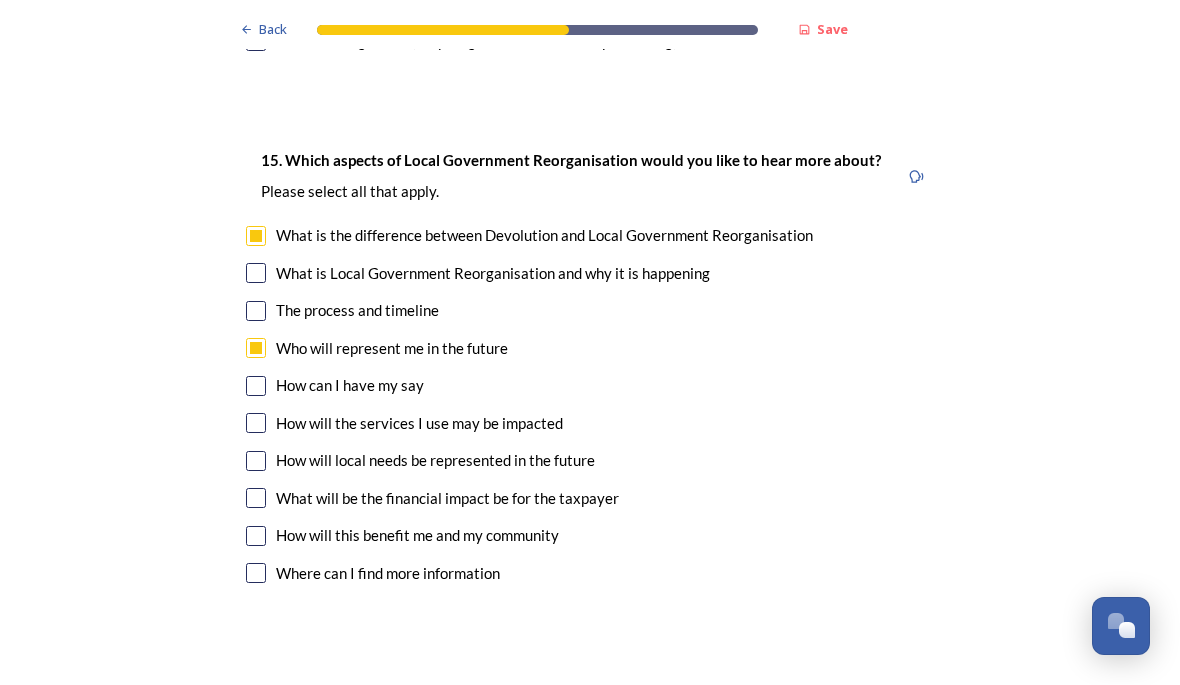 scroll, scrollTop: 5451, scrollLeft: 0, axis: vertical 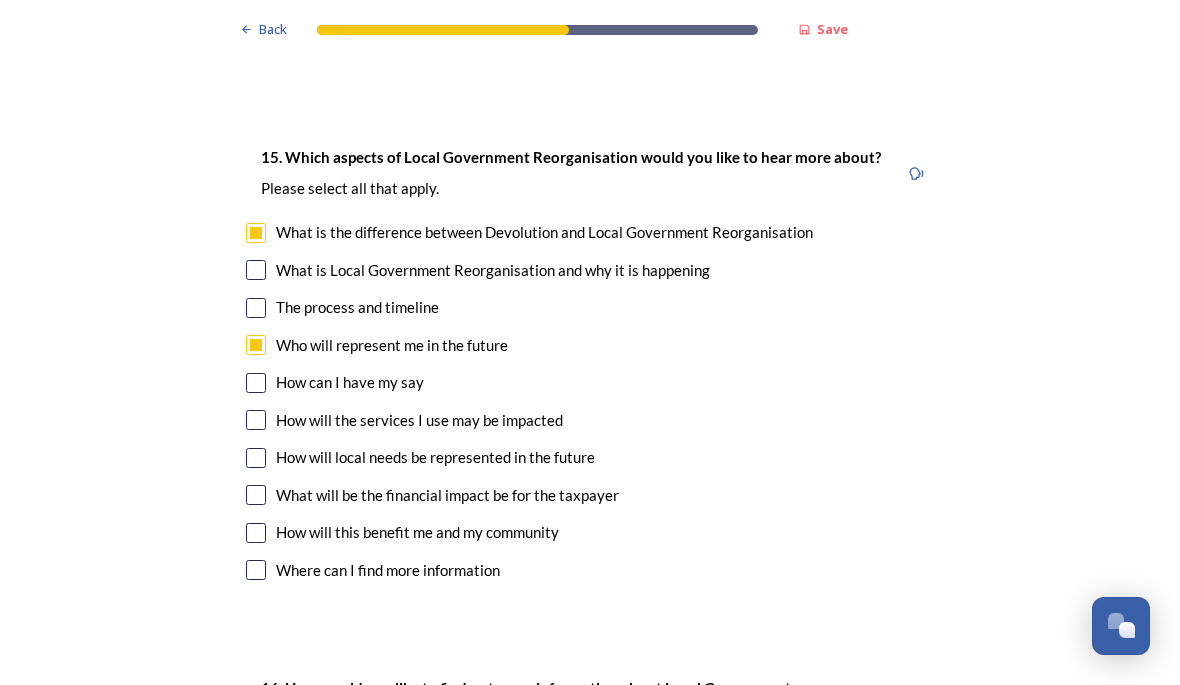 click at bounding box center [256, 383] 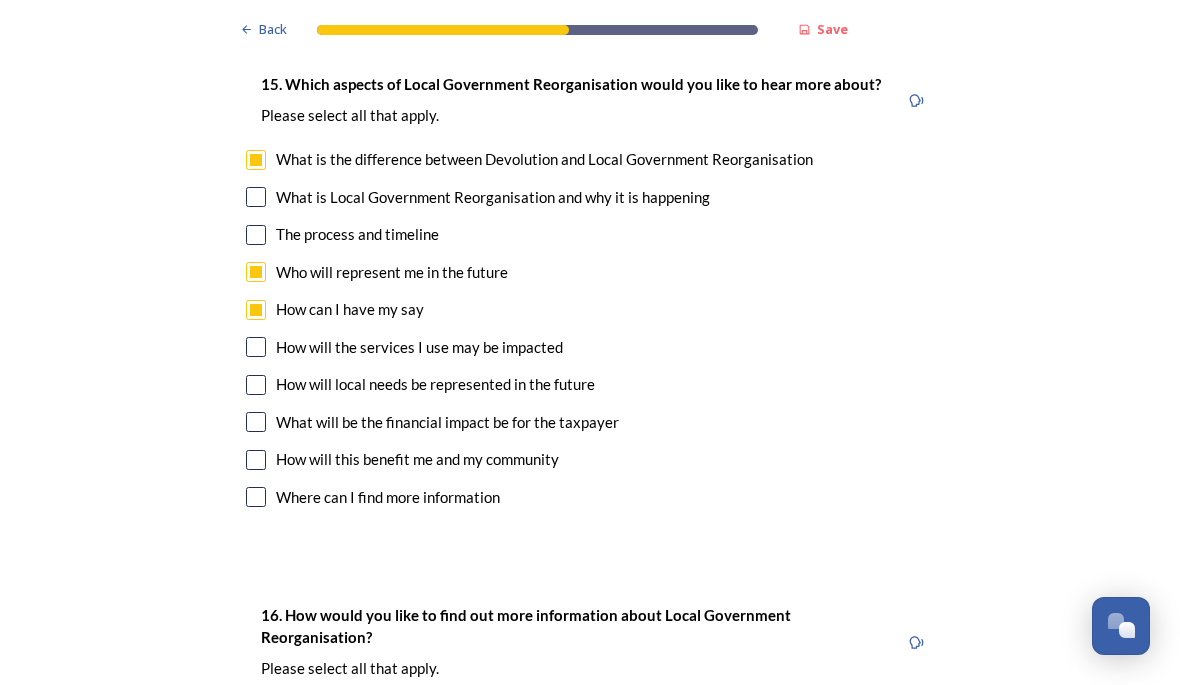 scroll, scrollTop: 5525, scrollLeft: 0, axis: vertical 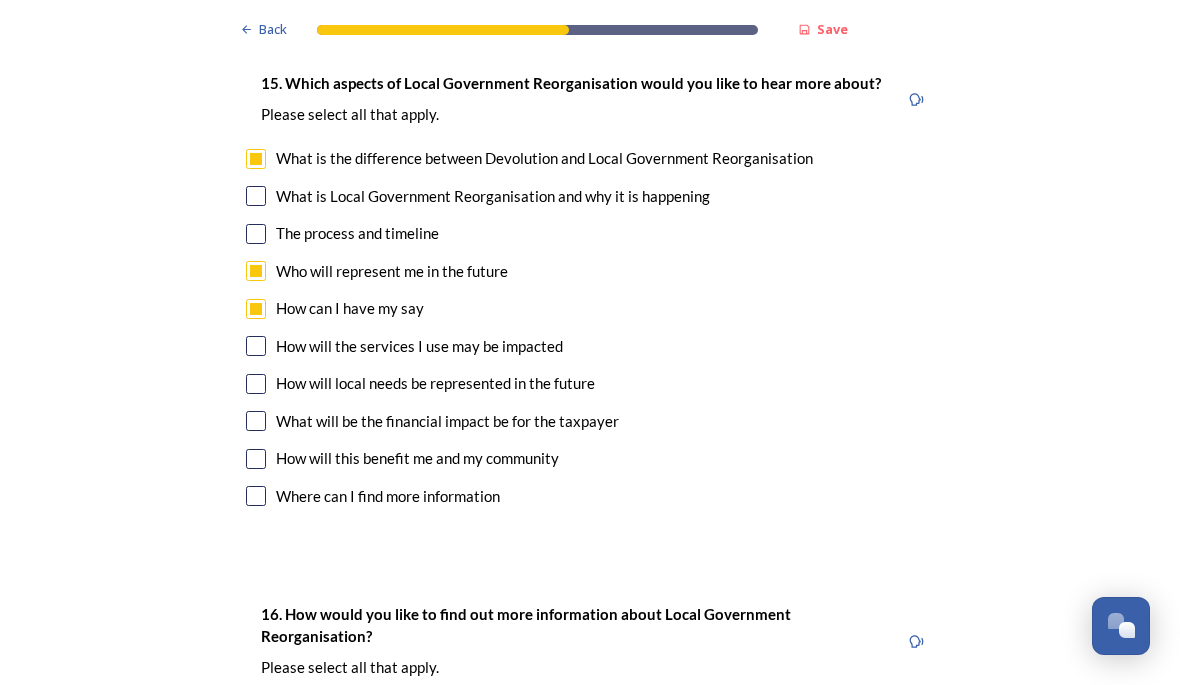 click on "15. Which aspects of Local Government Reorganisation would you like to hear more about? ﻿Please select all that apply.   What is the difference between Devolution and Local Government Reorganisation What is Local Government Reorganisation and why it is happening The process and timeline Who will represent me in the future How can I have my say How will the services I use may be impacted How will local needs be represented in the future What will be the financial impact be for the taxpayer How will this benefit me and my community Where can I find more information" at bounding box center [590, 292] 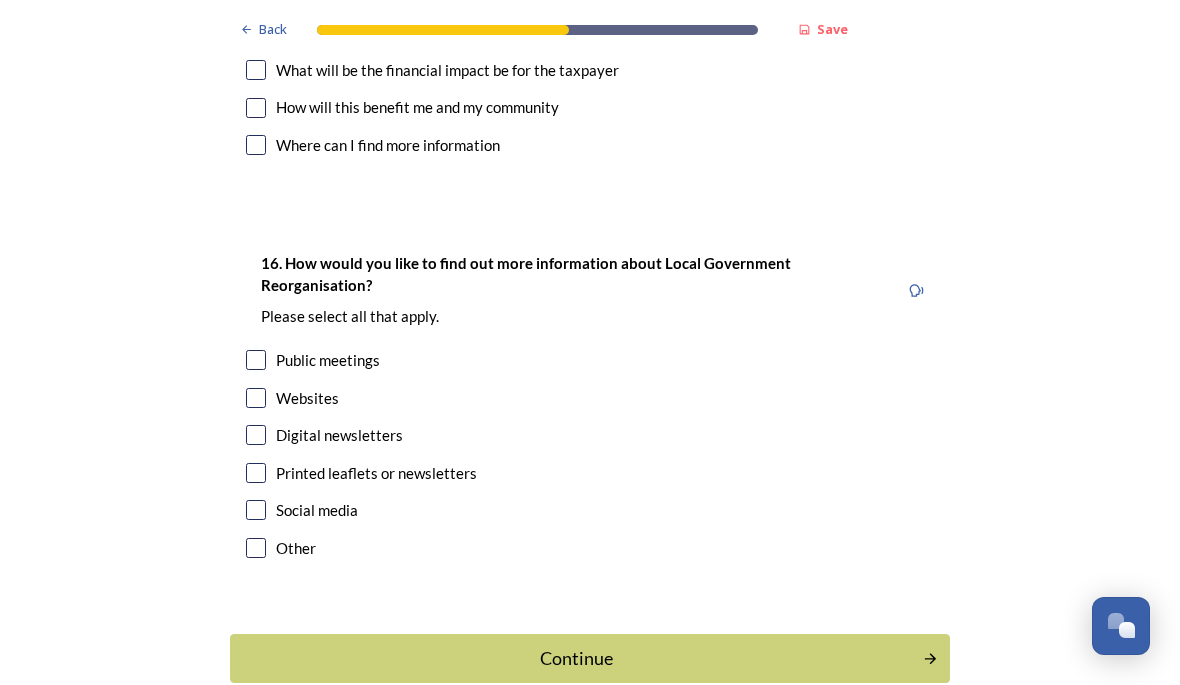 scroll, scrollTop: 5876, scrollLeft: 0, axis: vertical 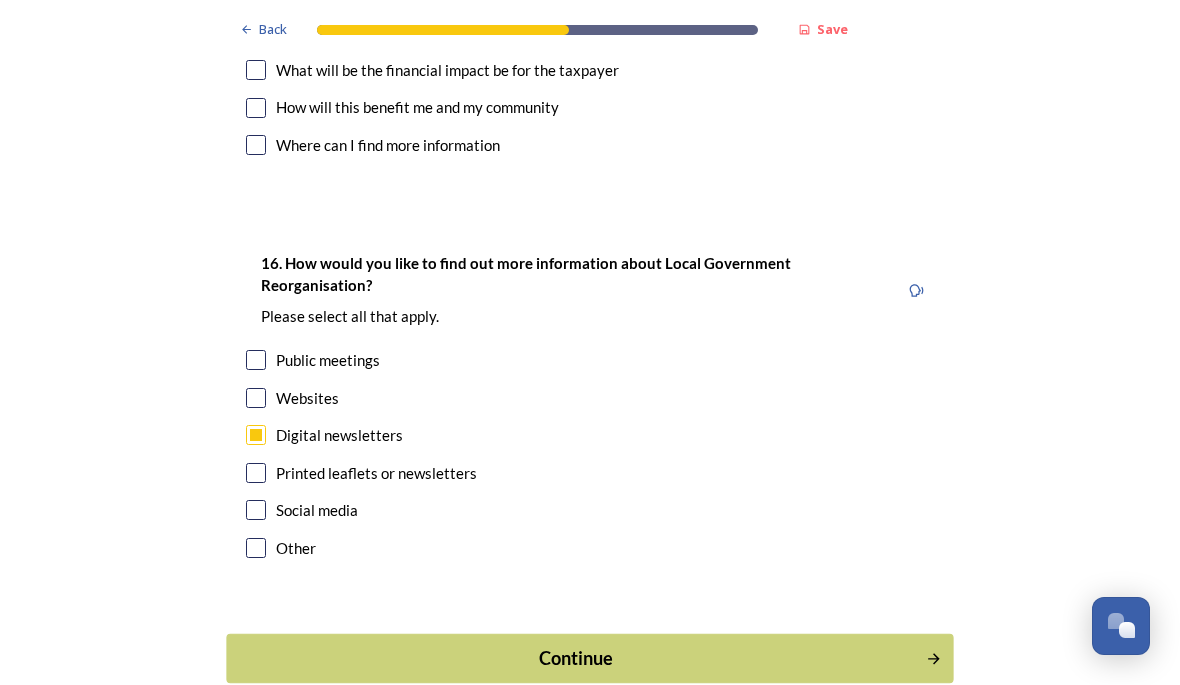 click on "Continue" at bounding box center (576, 658) 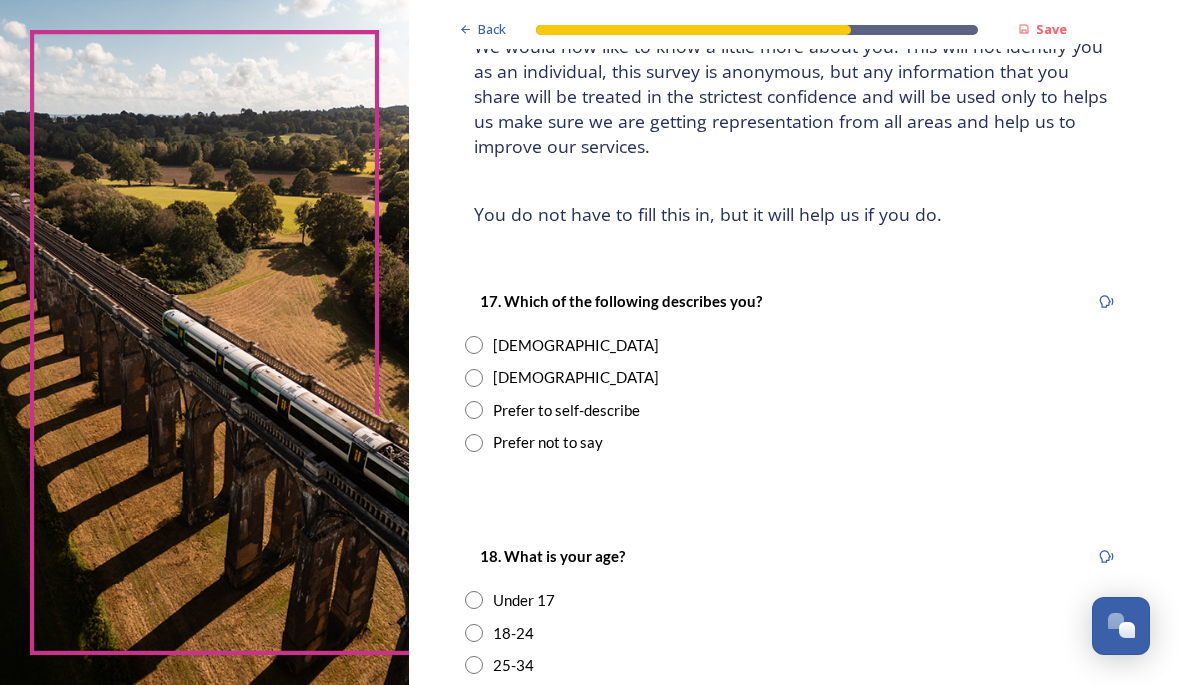 scroll, scrollTop: 168, scrollLeft: 0, axis: vertical 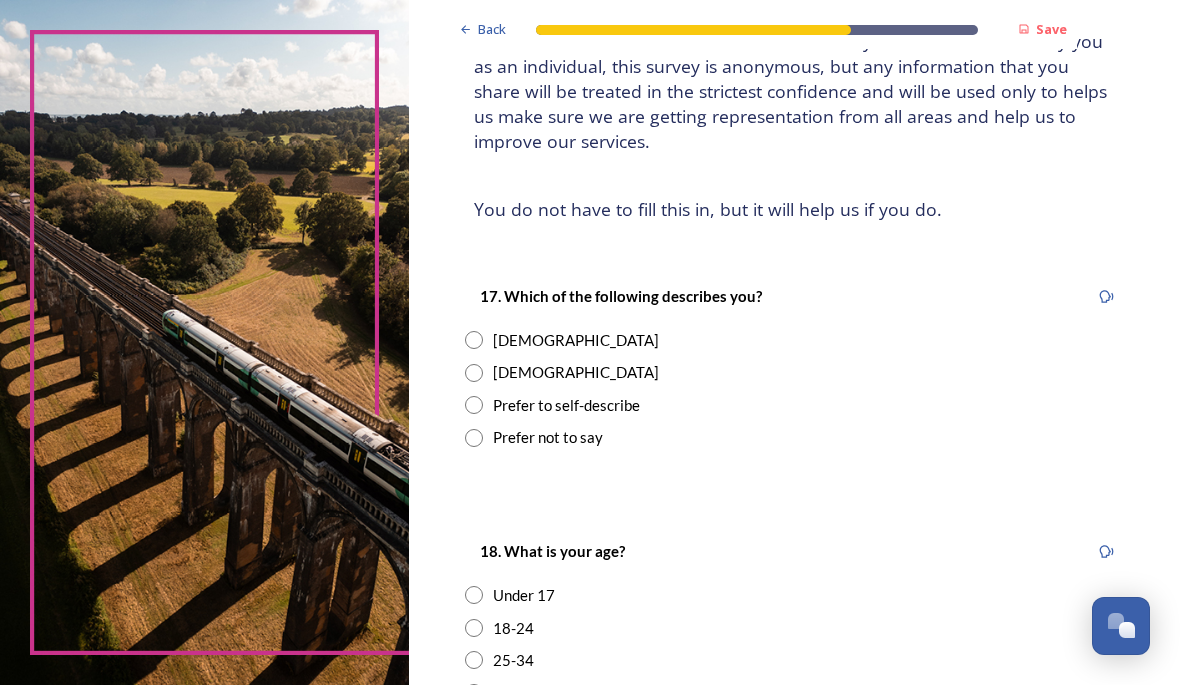 click at bounding box center [474, 340] 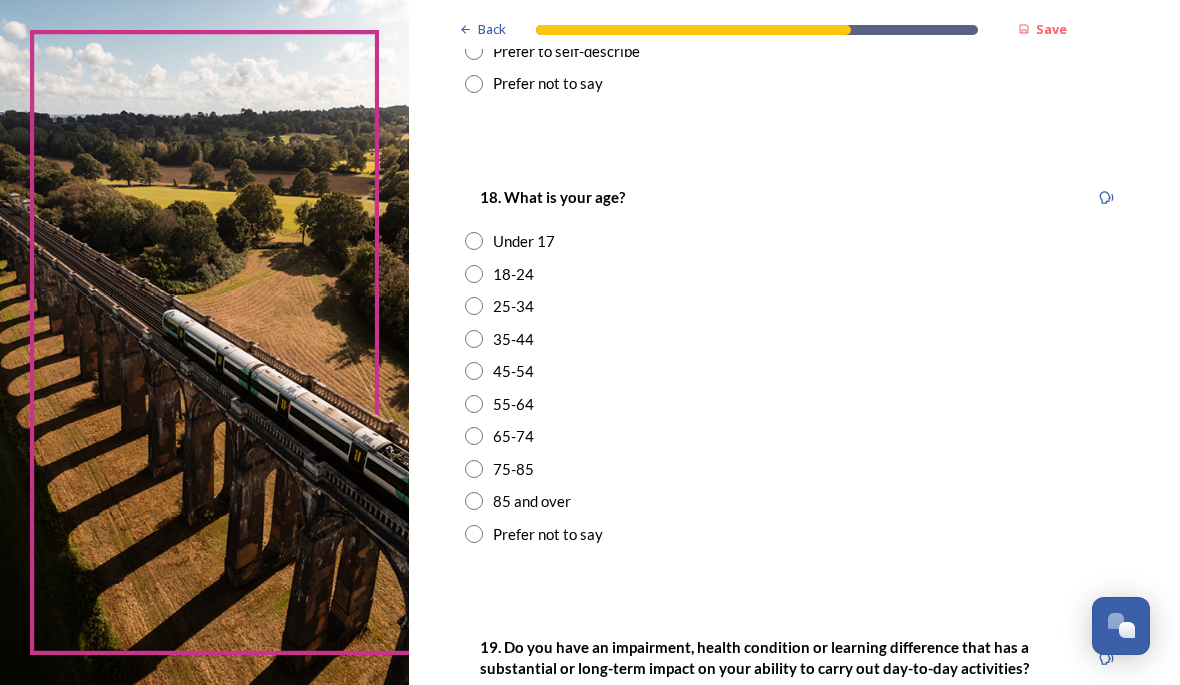 scroll, scrollTop: 522, scrollLeft: 0, axis: vertical 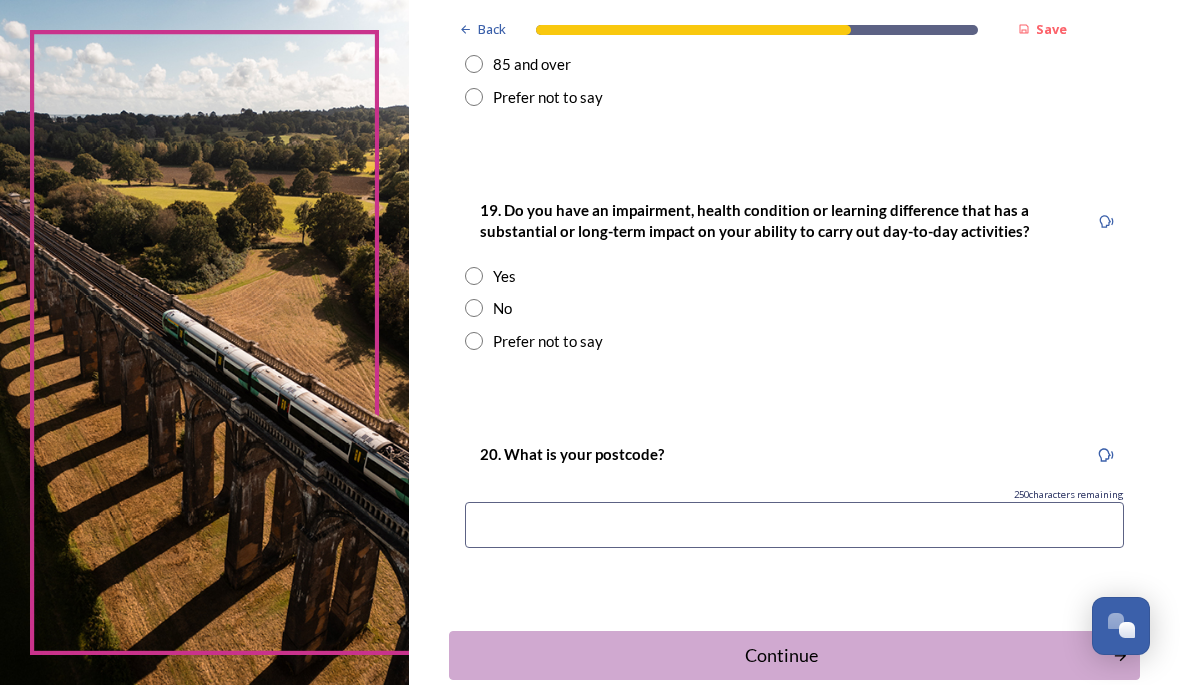 click at bounding box center (474, 308) 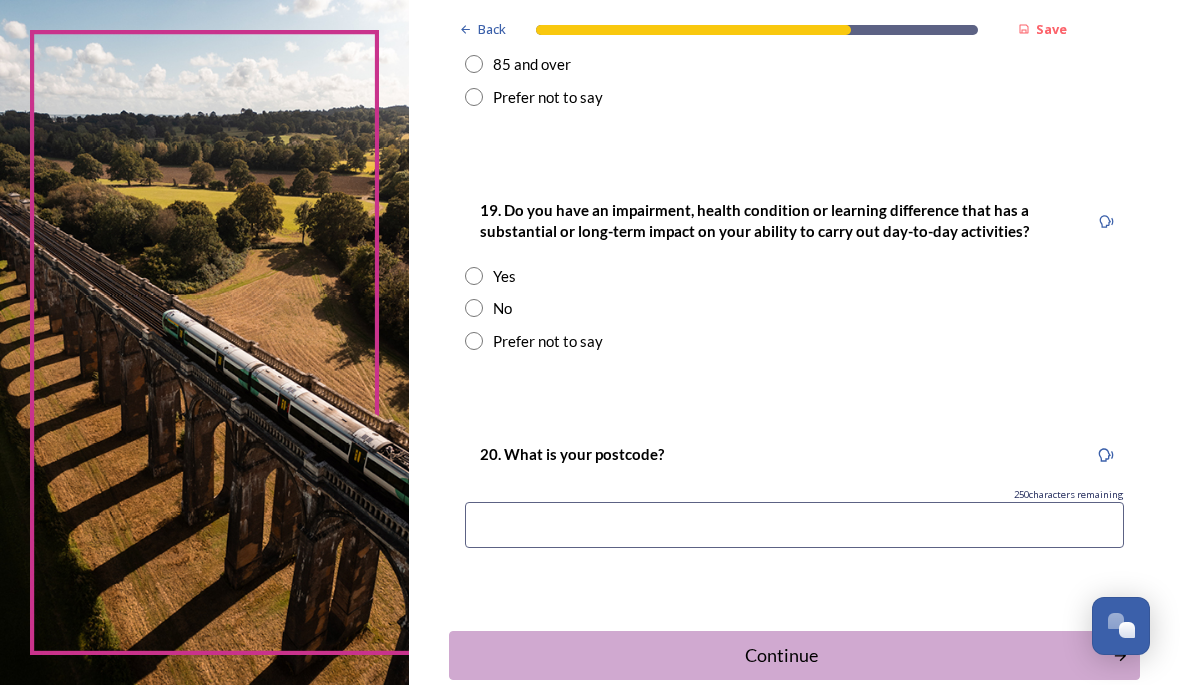 radio on "true" 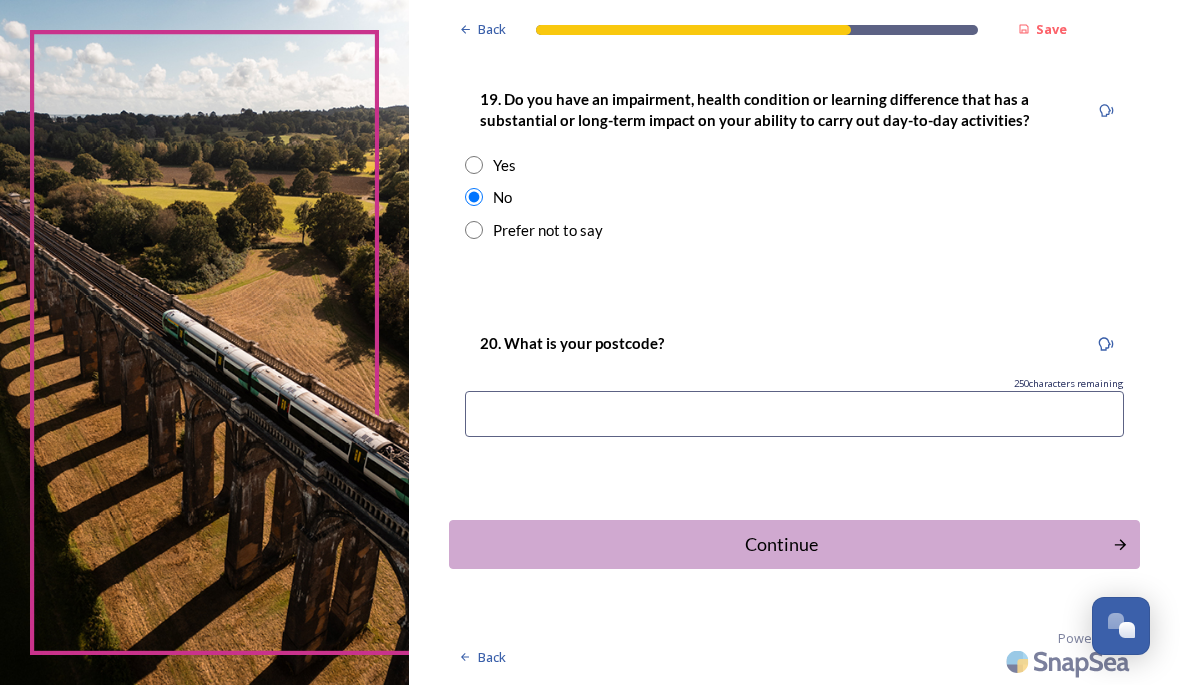scroll, scrollTop: 1072, scrollLeft: 0, axis: vertical 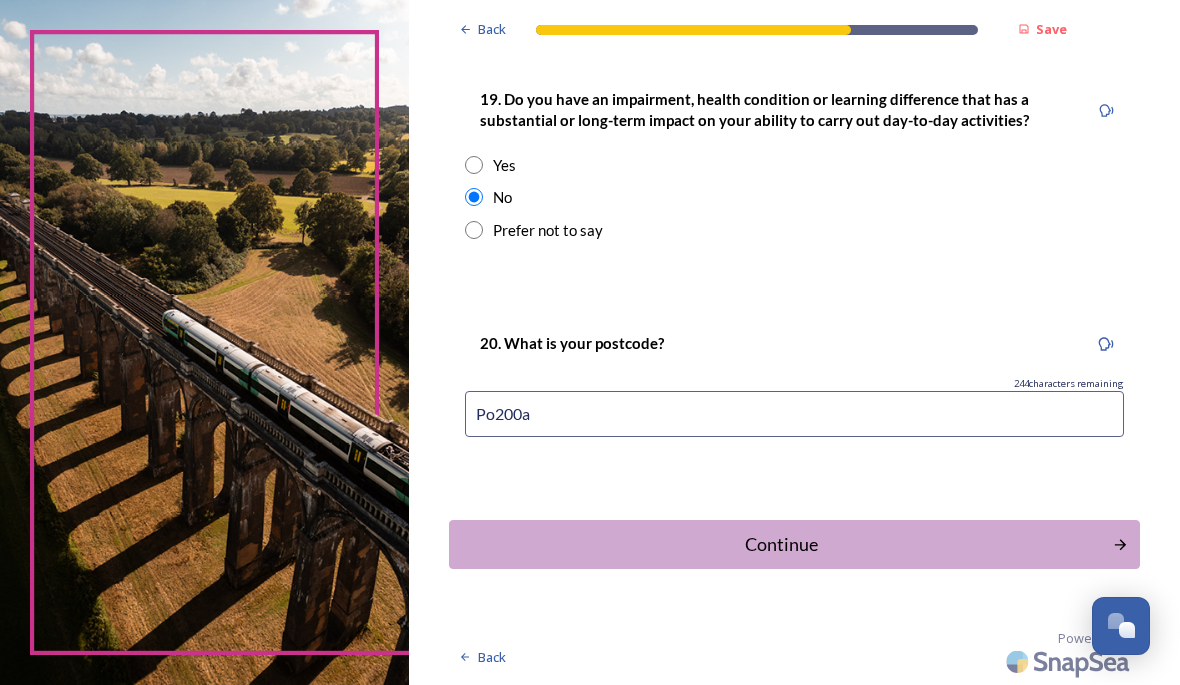 type on "Po200ab" 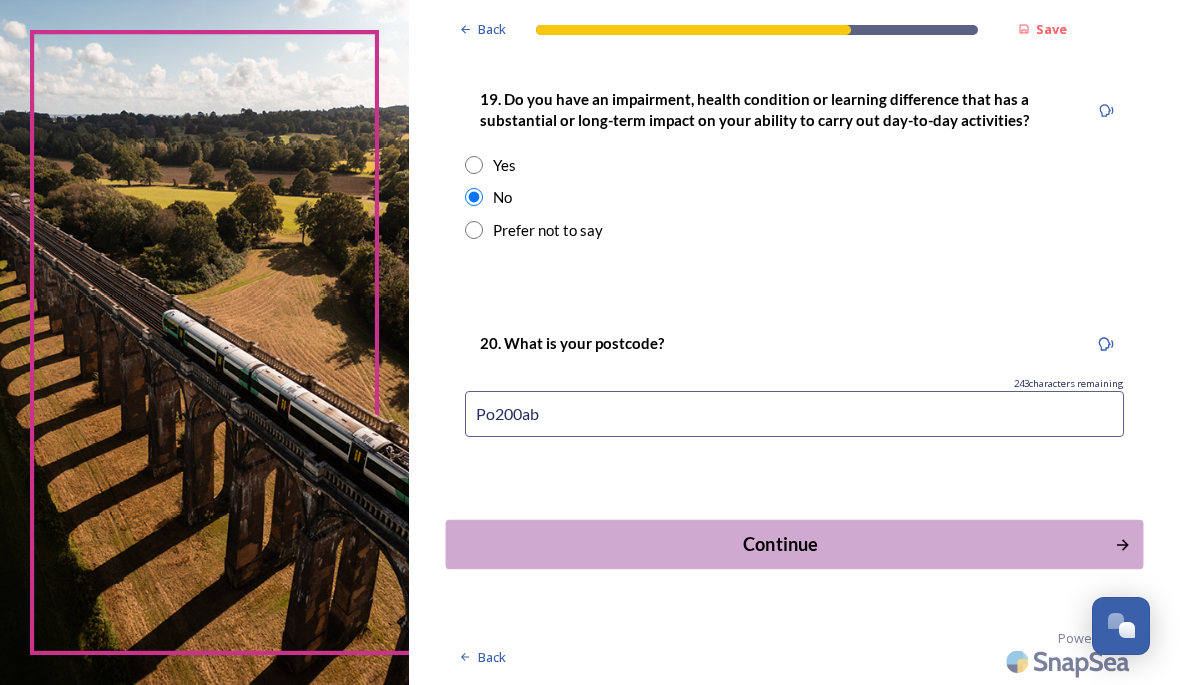 click on "Continue" at bounding box center (781, 544) 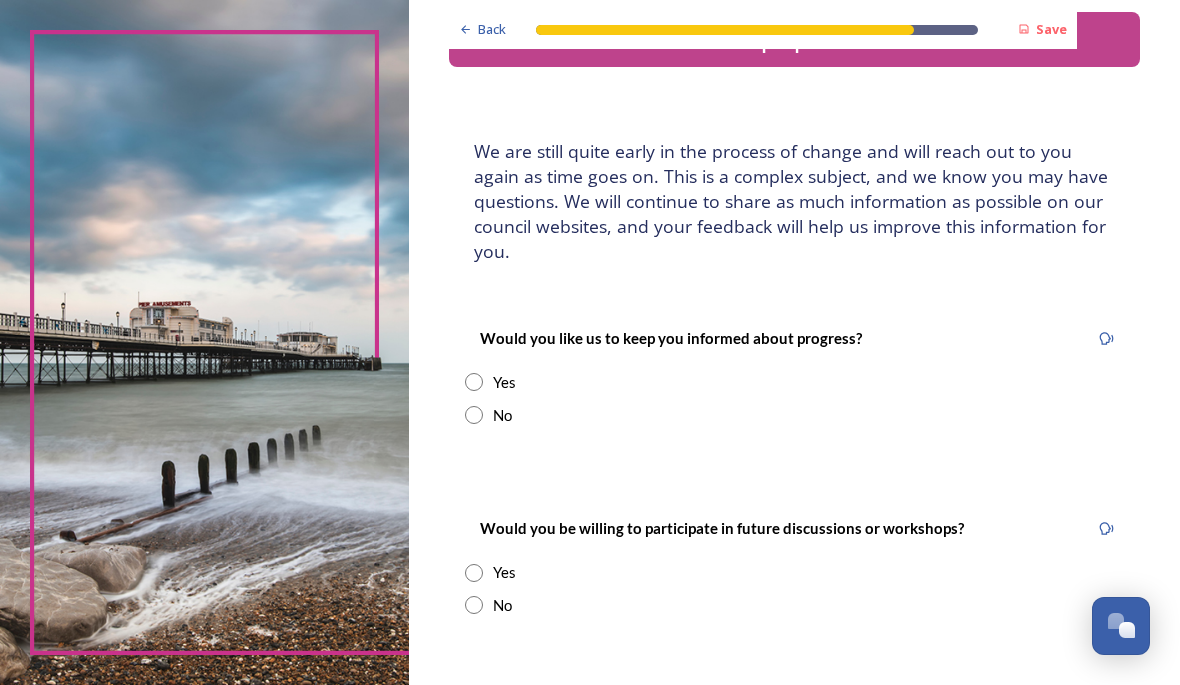 scroll, scrollTop: 58, scrollLeft: 0, axis: vertical 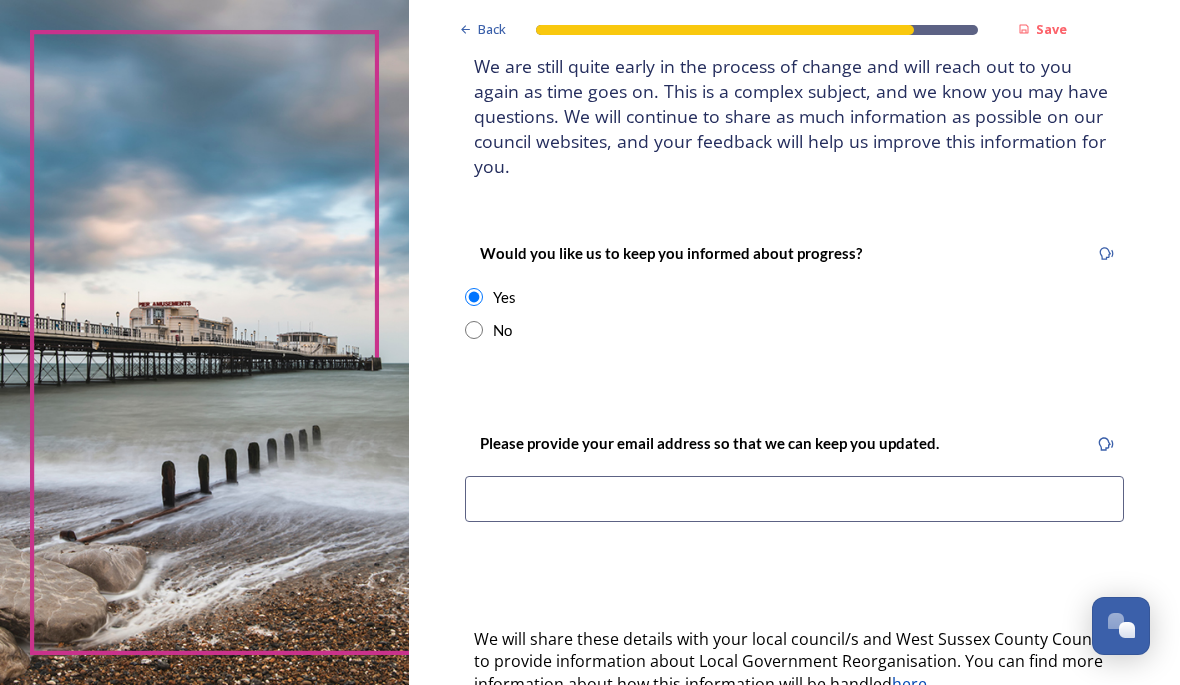 click at bounding box center (794, 499) 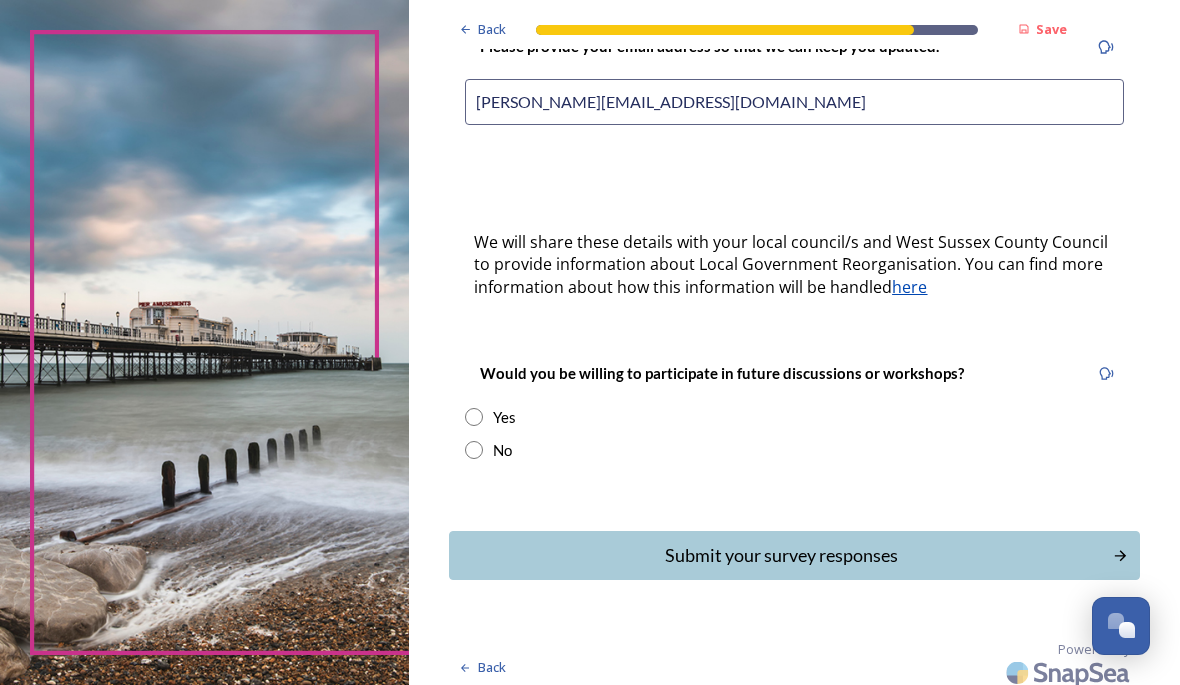 scroll, scrollTop: 539, scrollLeft: 0, axis: vertical 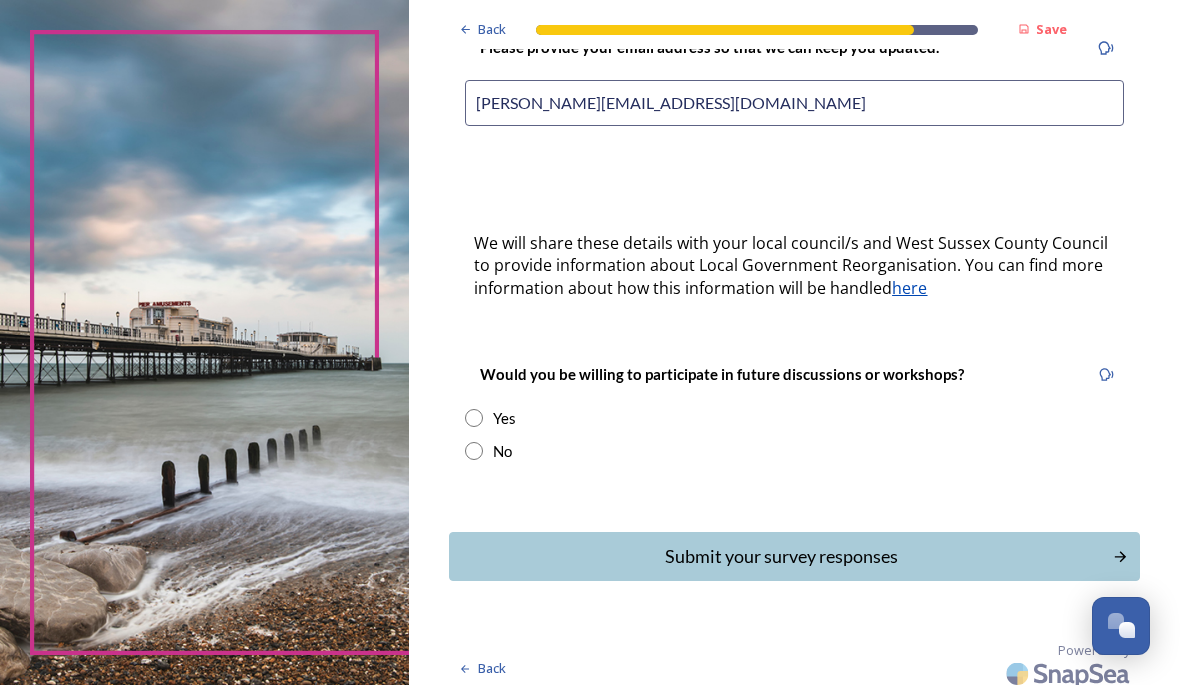type on "[PERSON_NAME][EMAIL_ADDRESS][DOMAIN_NAME]" 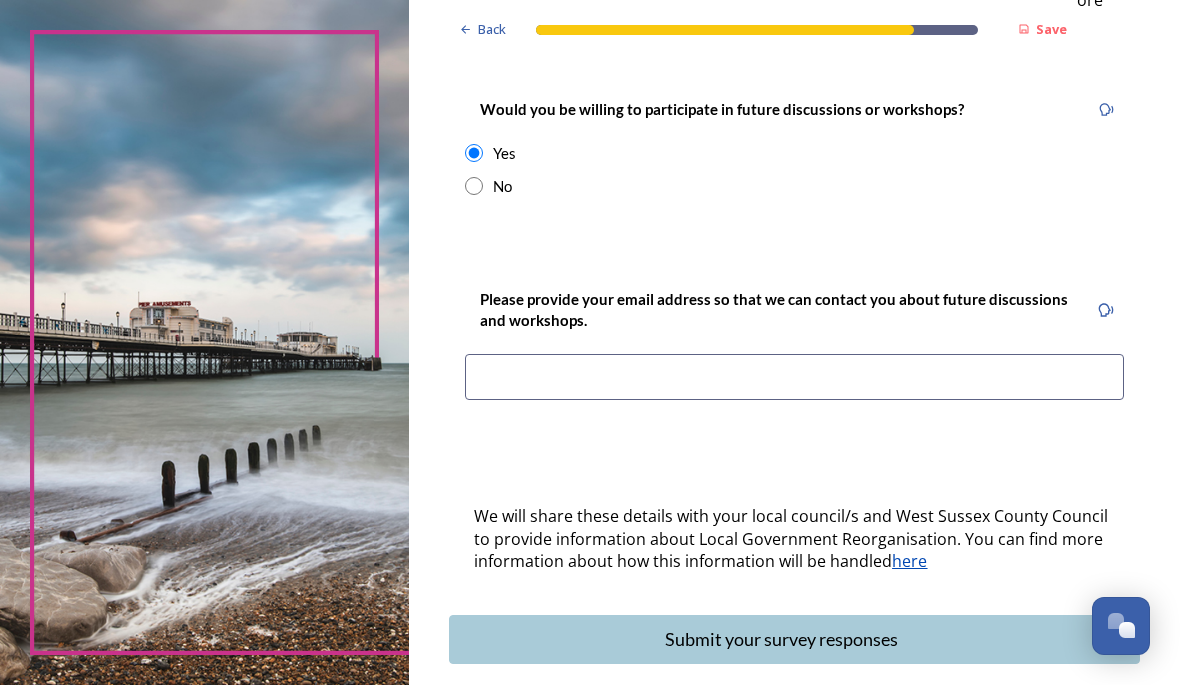 scroll, scrollTop: 805, scrollLeft: 0, axis: vertical 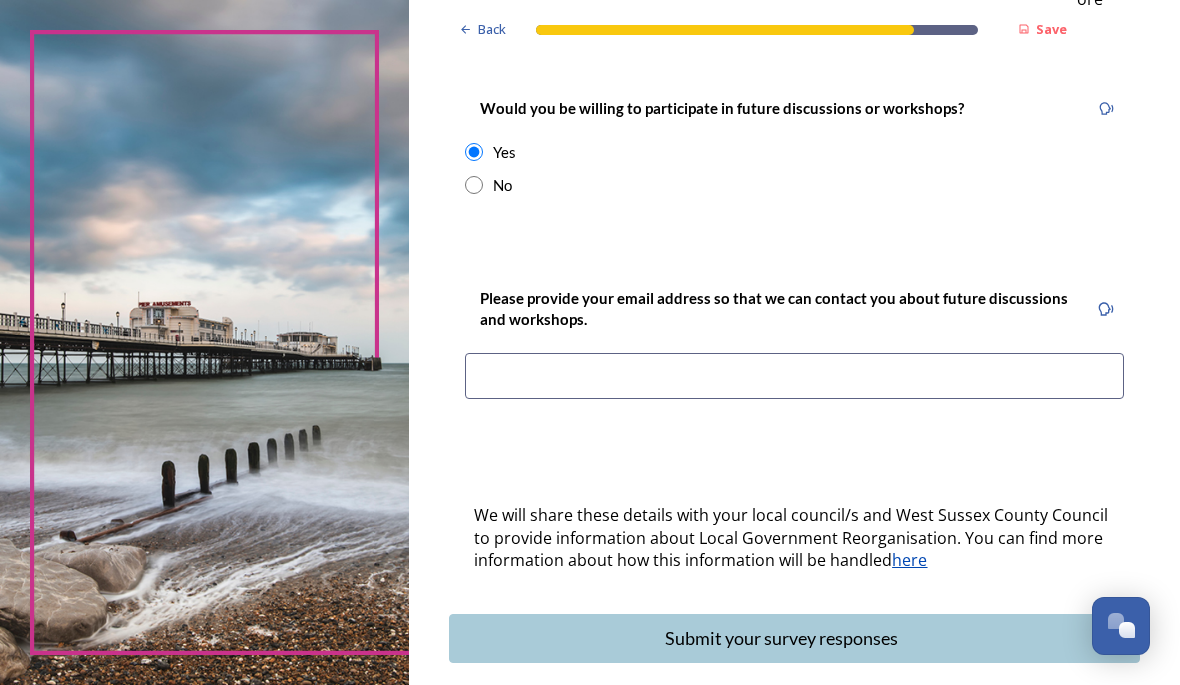 click at bounding box center (794, 376) 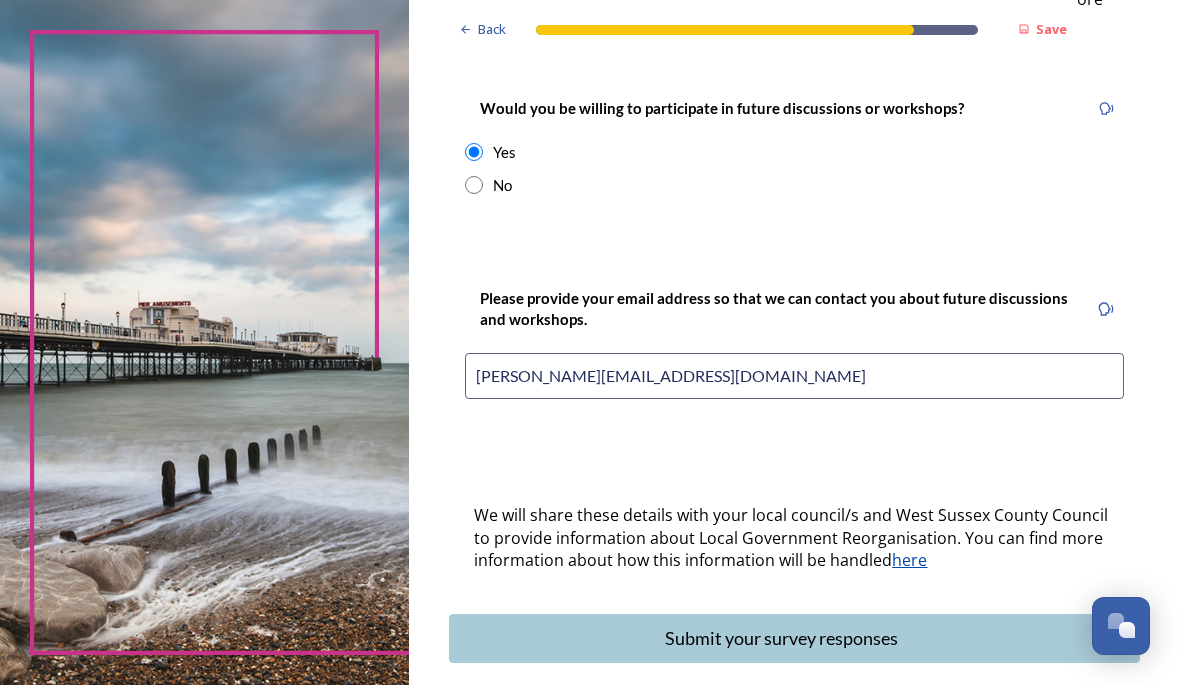 type on "[PERSON_NAME][EMAIL_ADDRESS][DOMAIN_NAME]" 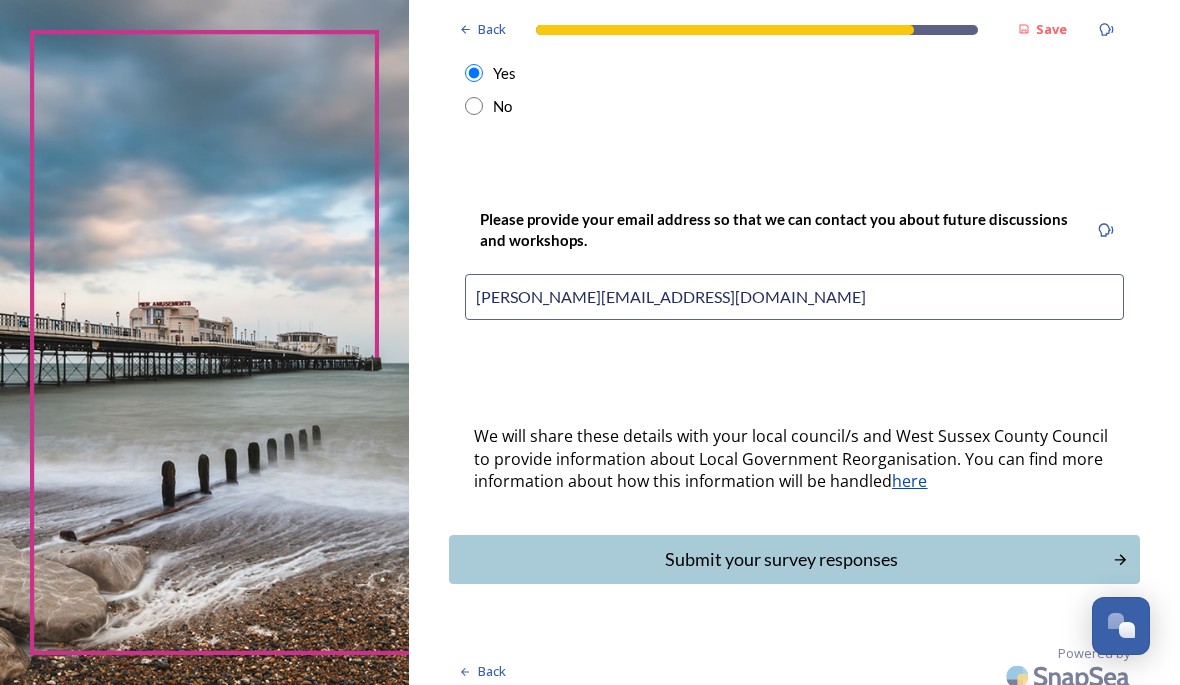 scroll, scrollTop: 883, scrollLeft: 0, axis: vertical 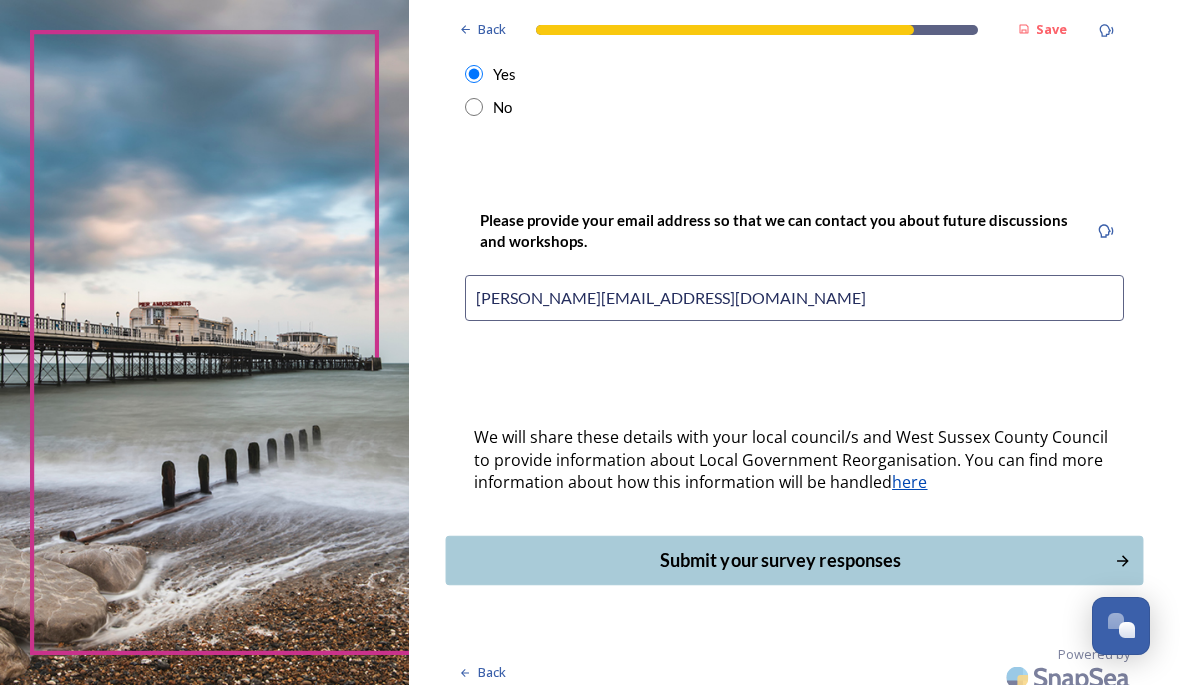 click on "Submit your survey responses" at bounding box center [781, 560] 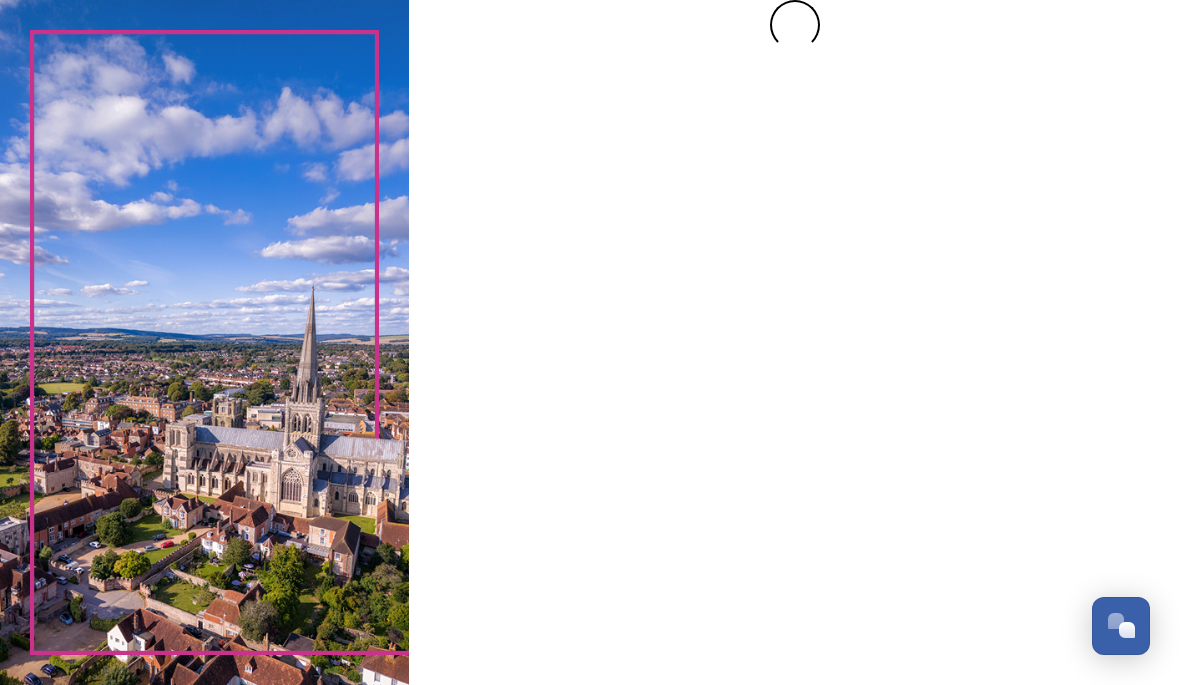 scroll, scrollTop: 0, scrollLeft: 0, axis: both 